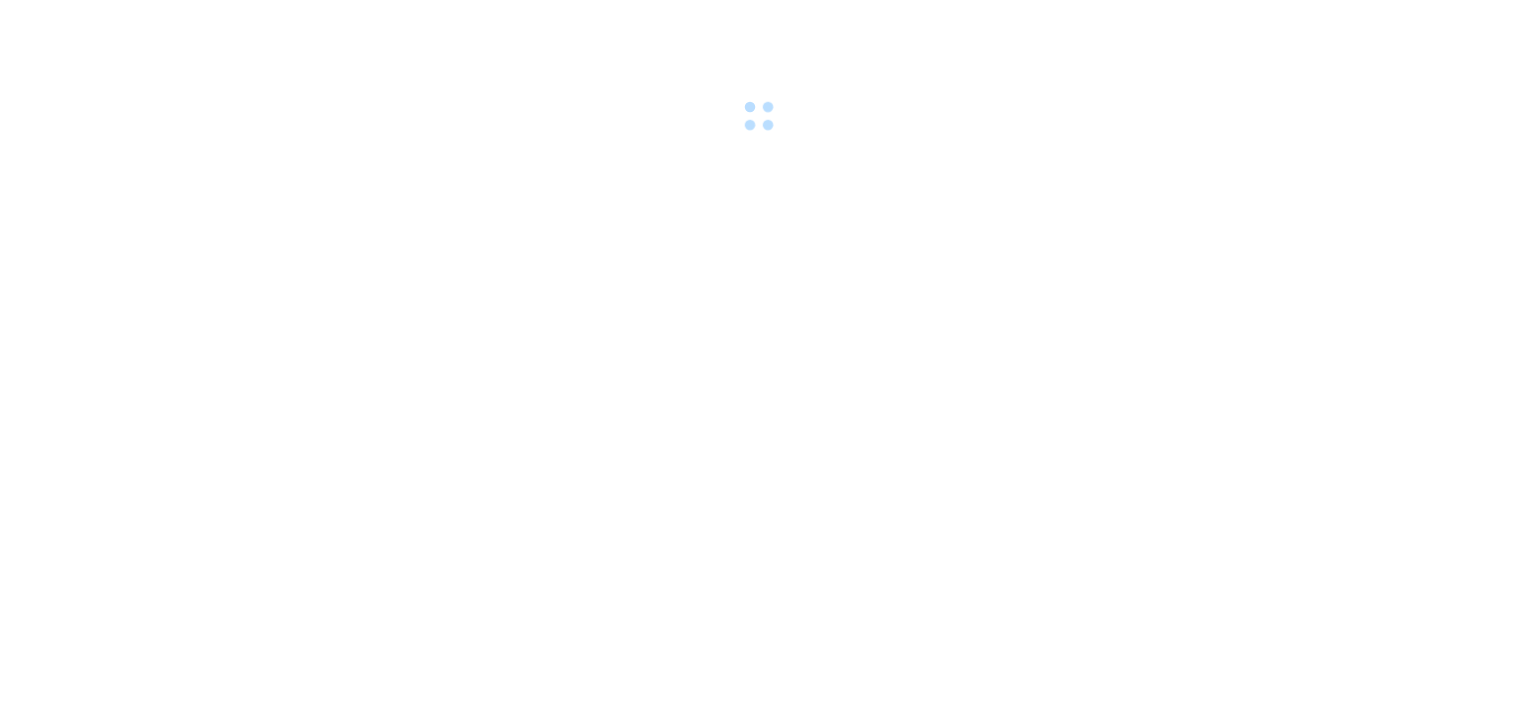 scroll, scrollTop: 0, scrollLeft: 0, axis: both 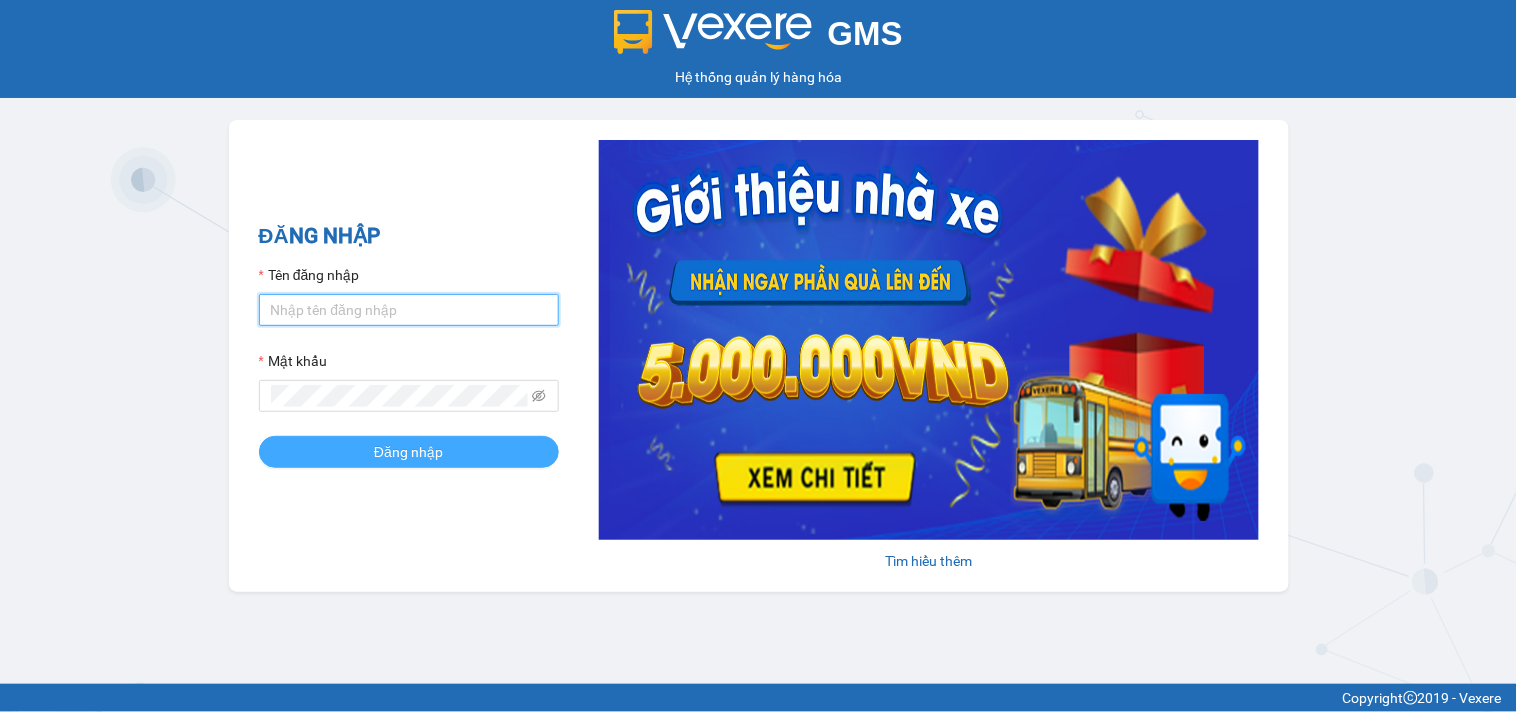 type on "tiendong.hungtoanphat" 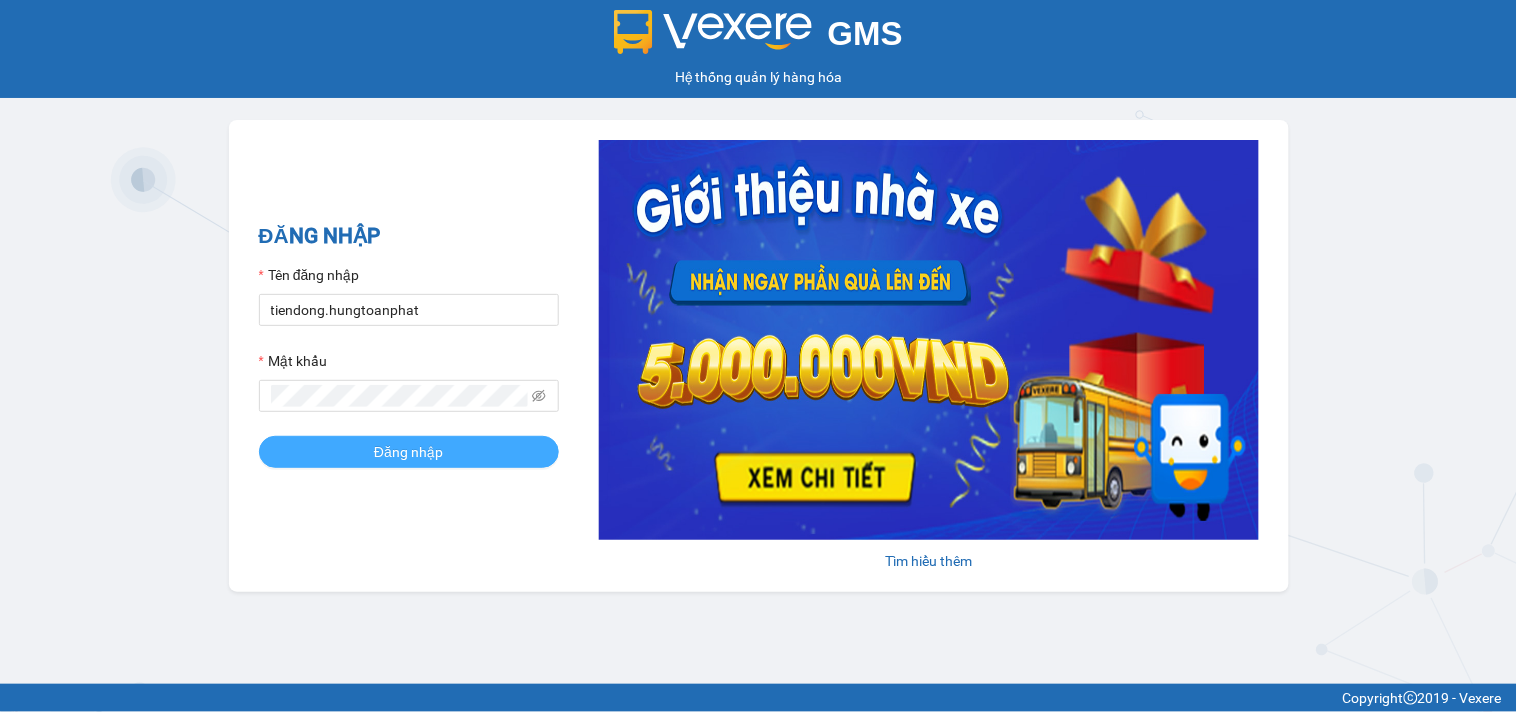 click on "Đăng nhập" at bounding box center (409, 452) 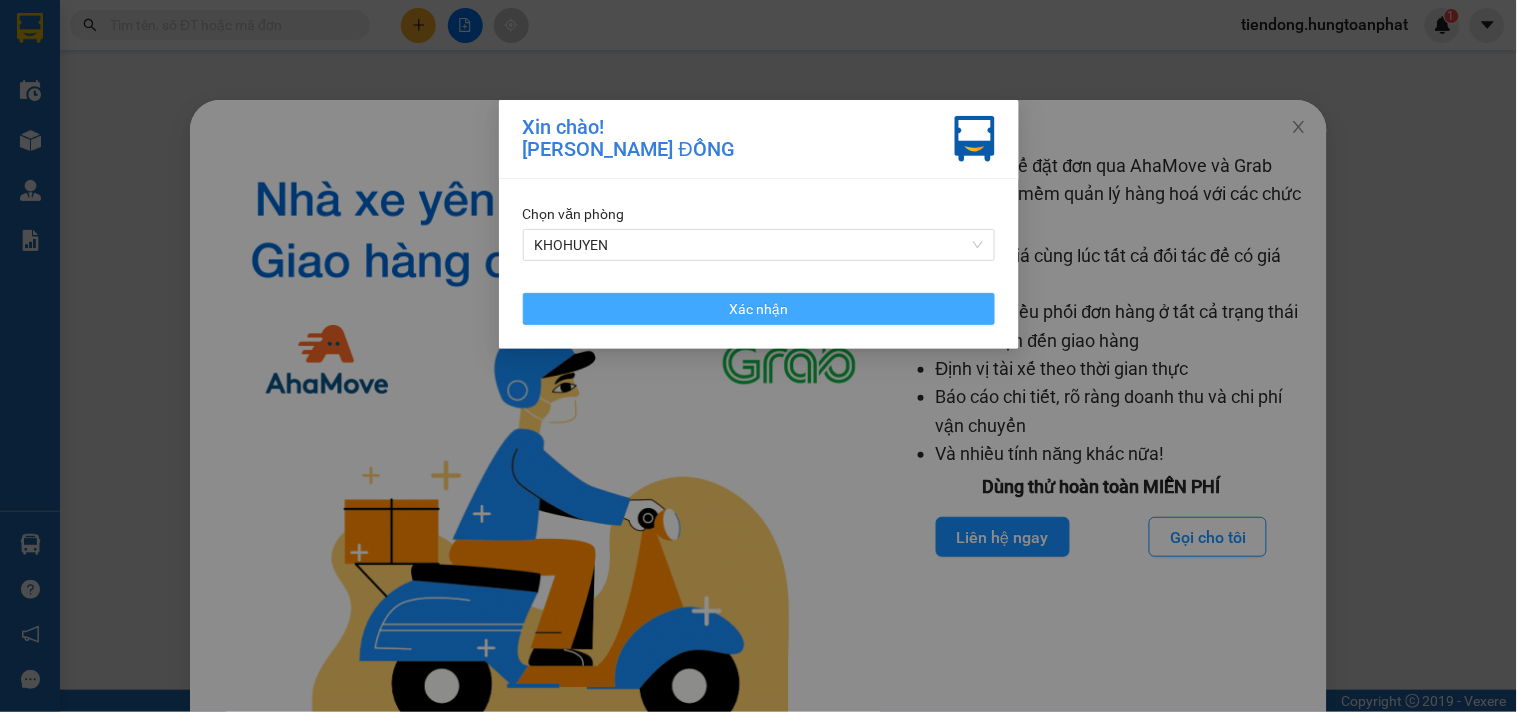 click on "Xác nhận" at bounding box center (759, 309) 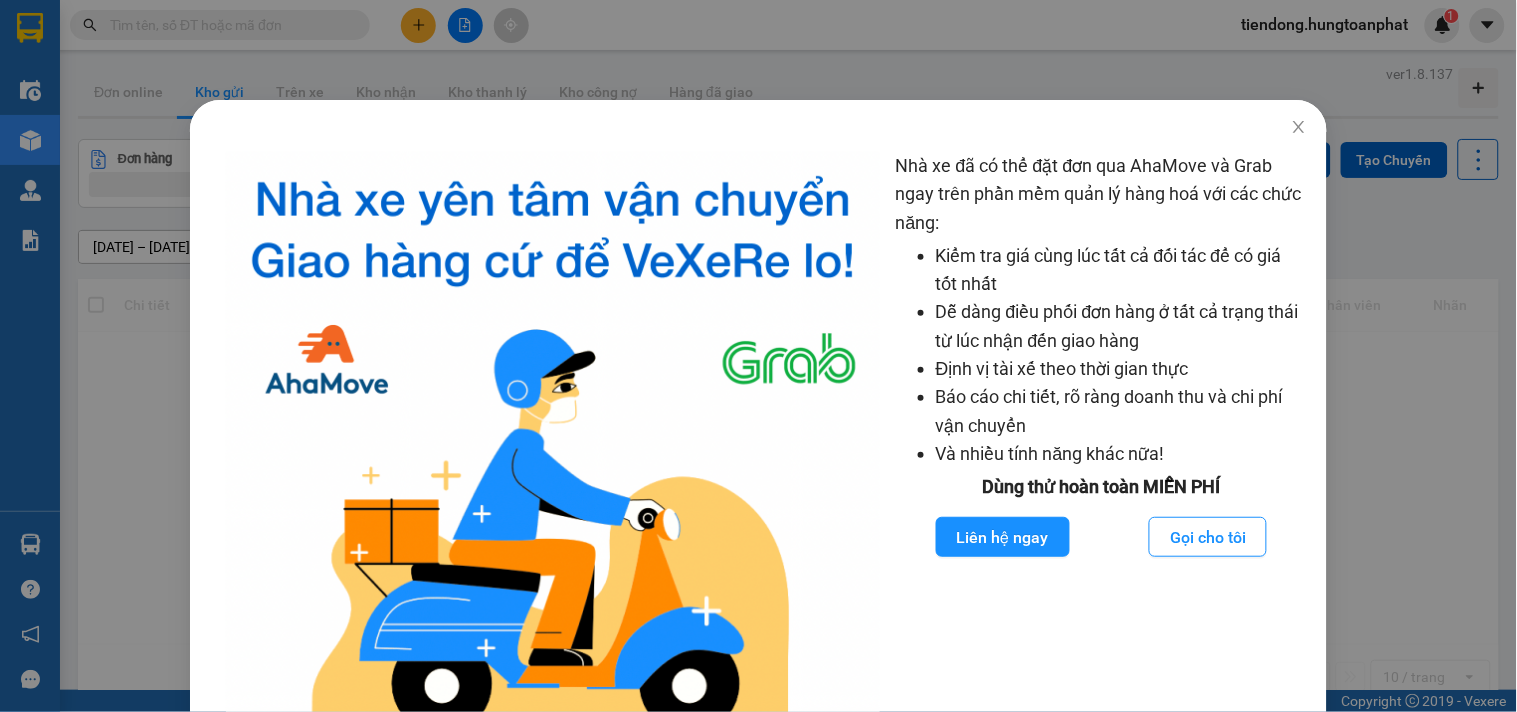 click on "Nhà xe đã có thể đặt đơn qua AhaMove và Grab ngay trên phần mềm quản lý hàng hoá với các chức năng: Kiểm tra giá cùng lúc tất cả đối tác để có giá tốt nhất Dễ dàng điều phối đơn hàng ở tất cả trạng thái từ lúc nhận đến giao hàng Định vị tài xế theo thời gian thực Báo cáo chi tiết, rõ ràng doanh thu và chi phí vận chuyển Và nhiều tính năng khác nữa! Dùng thử hoàn toàn MIỄN PHÍ Liên hệ ngay Gọi cho tôi" at bounding box center (758, 356) 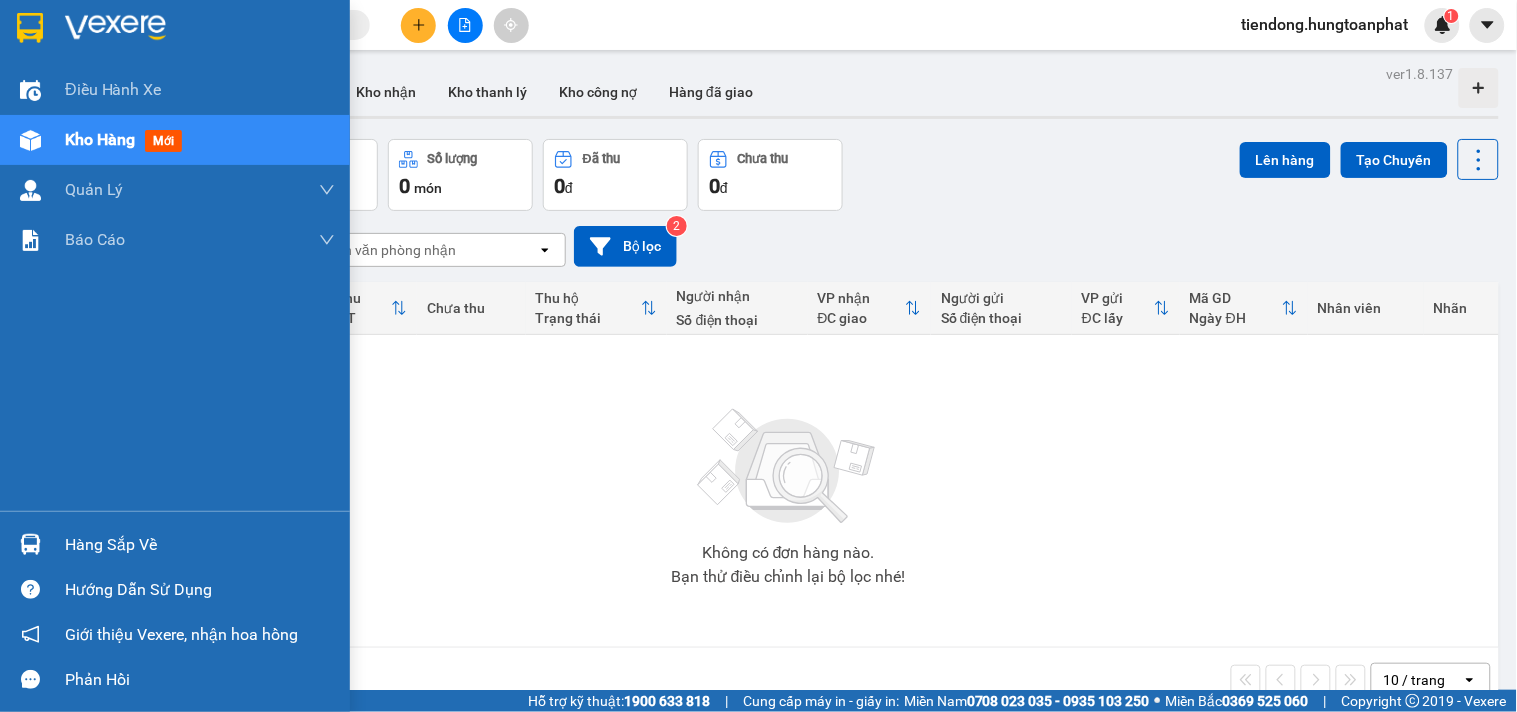 click at bounding box center (30, 544) 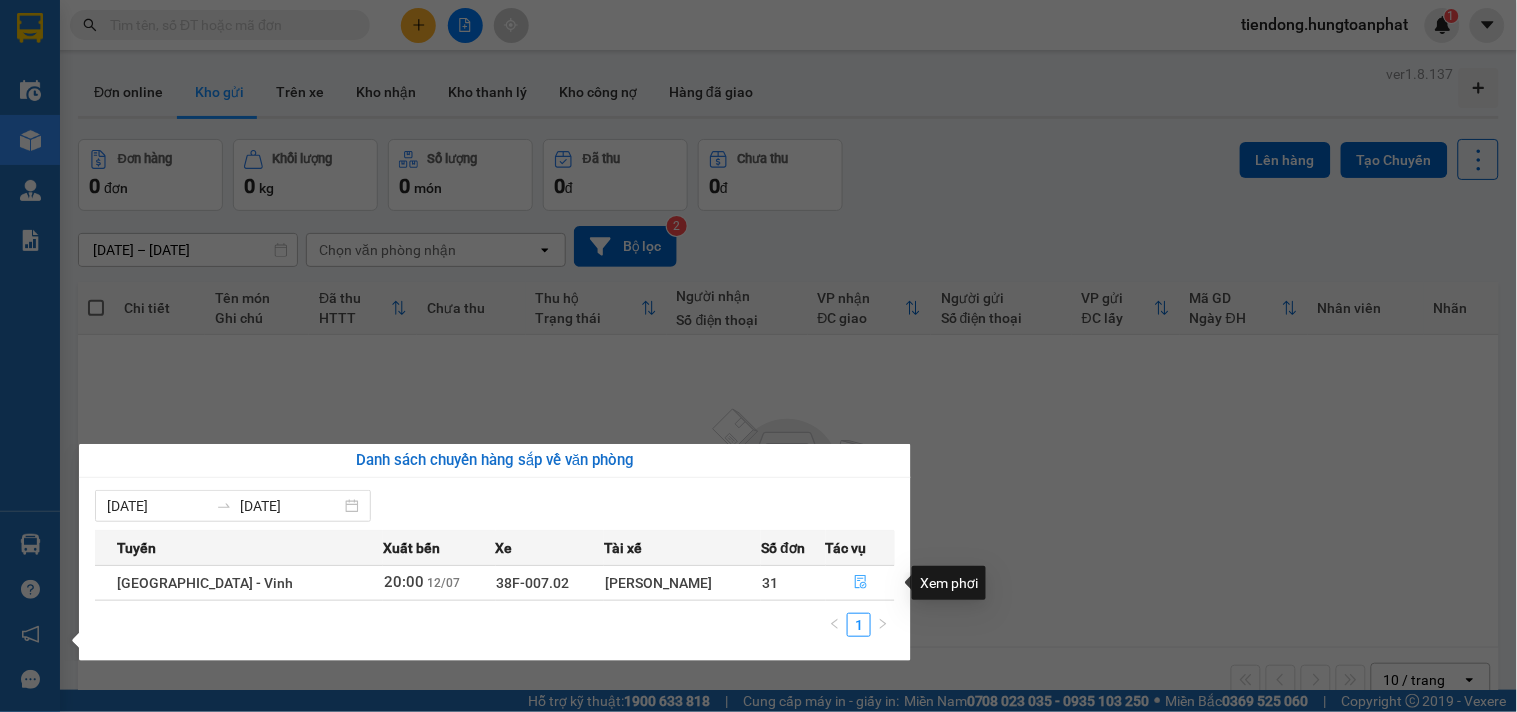 click 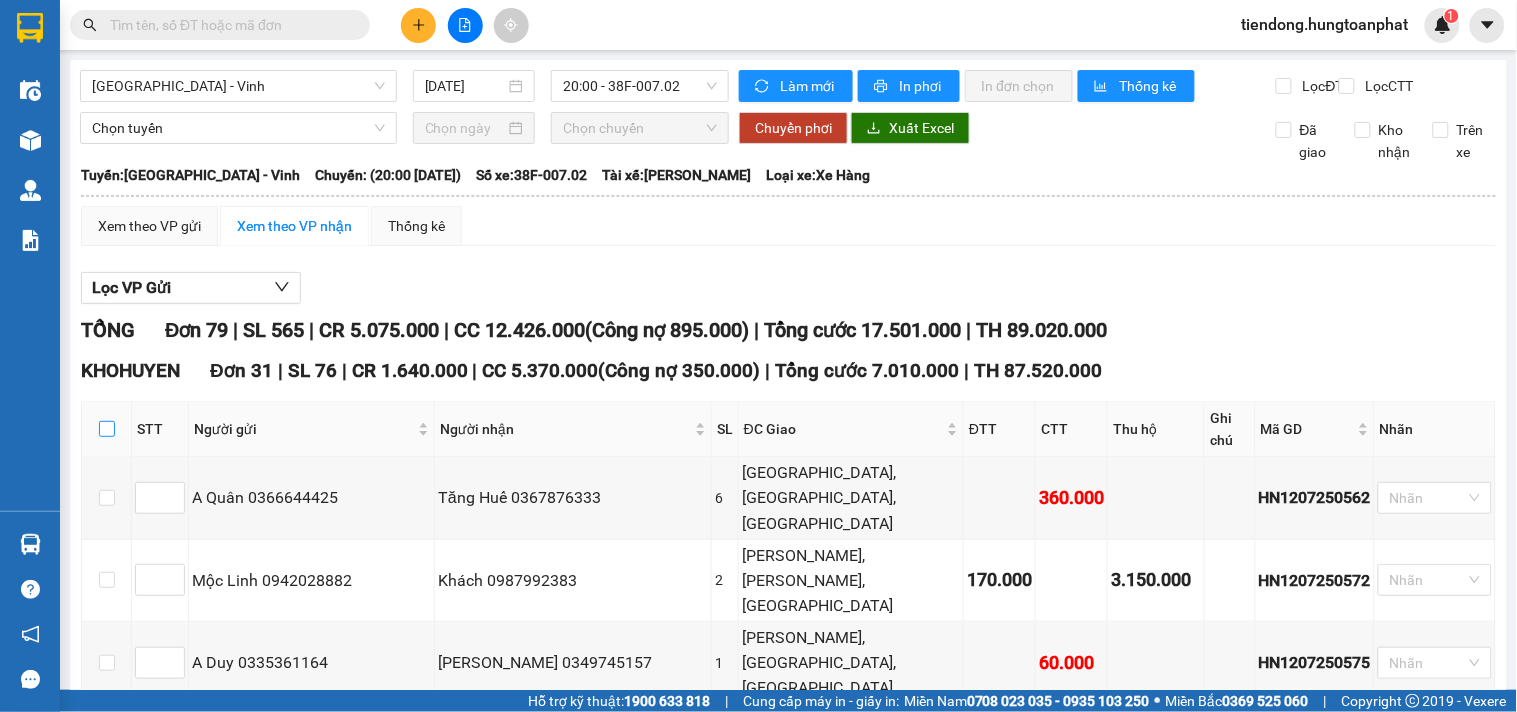 click at bounding box center [107, 429] 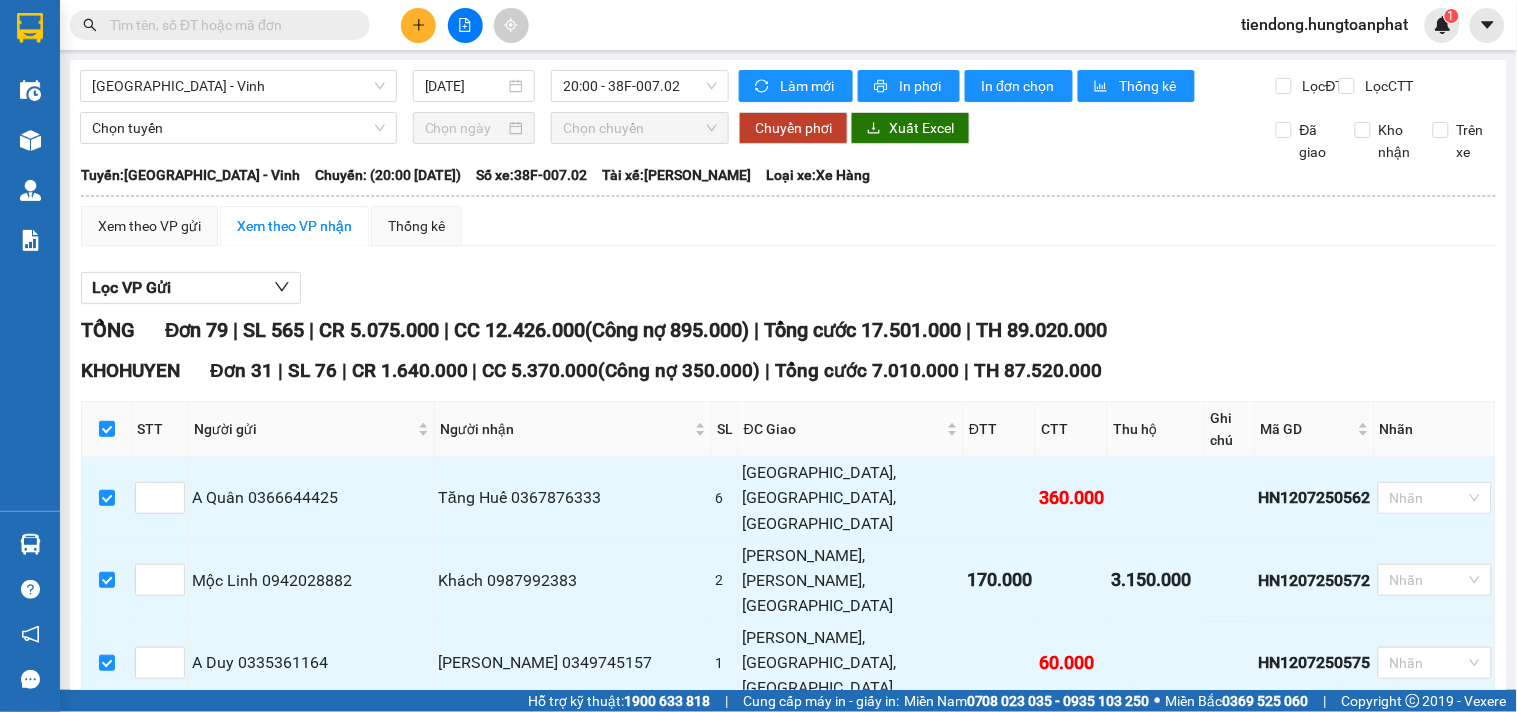 checkbox on "true" 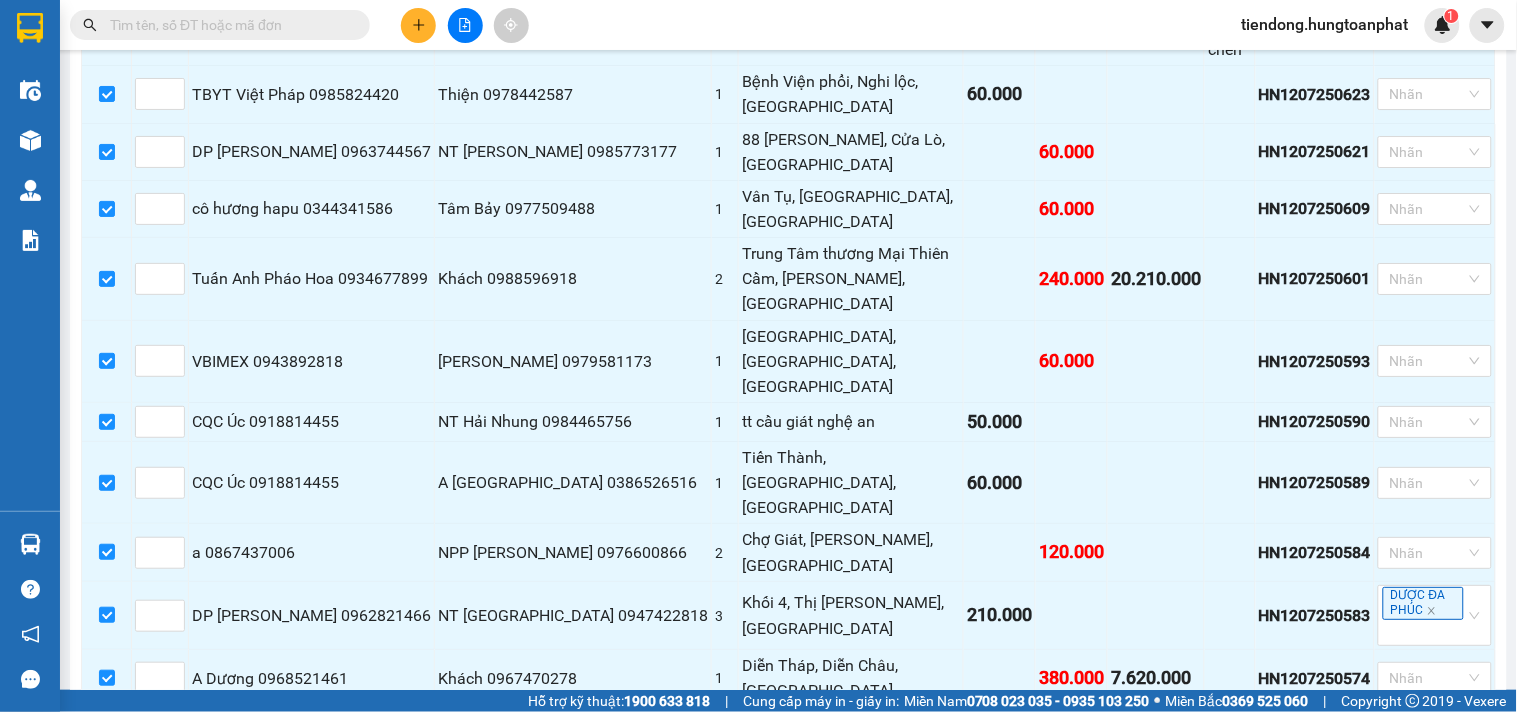 scroll, scrollTop: 1801, scrollLeft: 0, axis: vertical 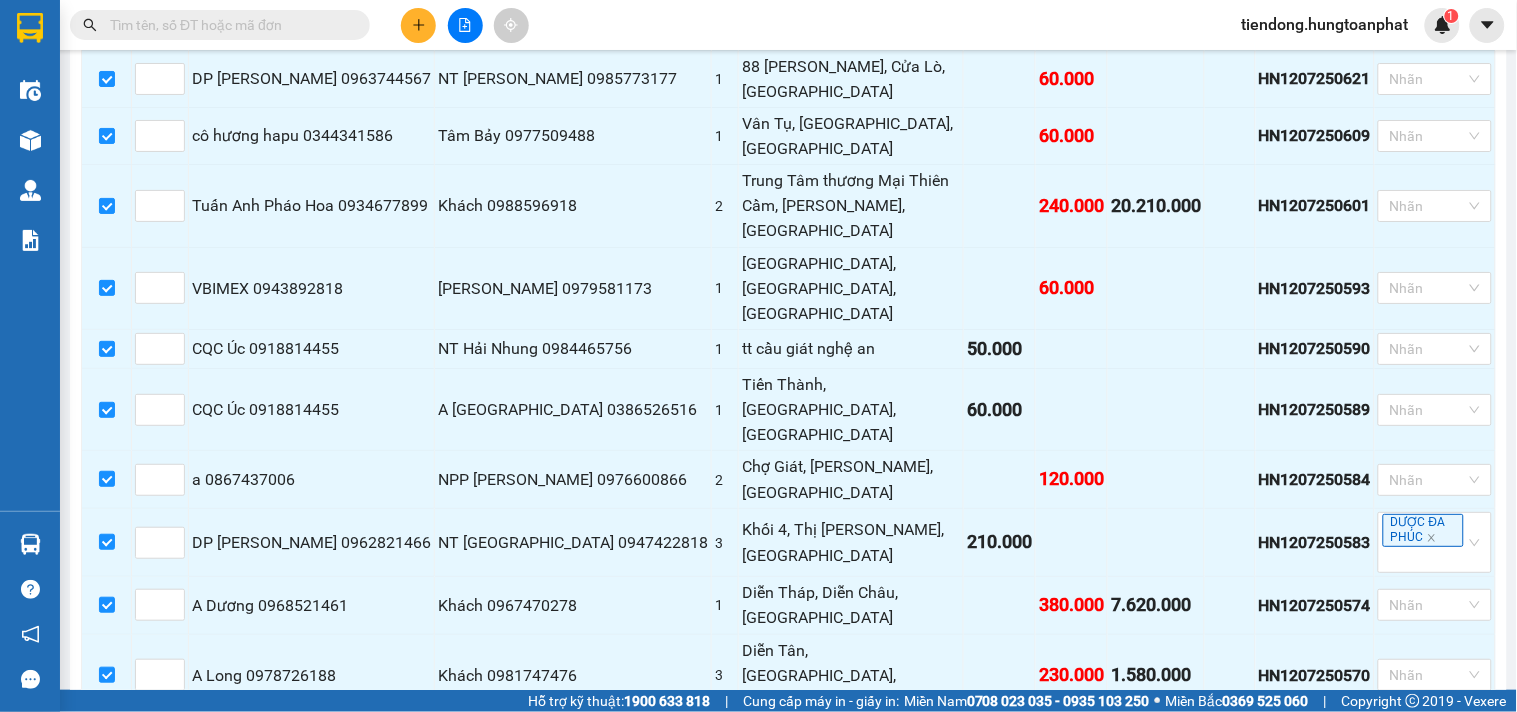 click on "Nhập kho nhận" at bounding box center [393, 945] 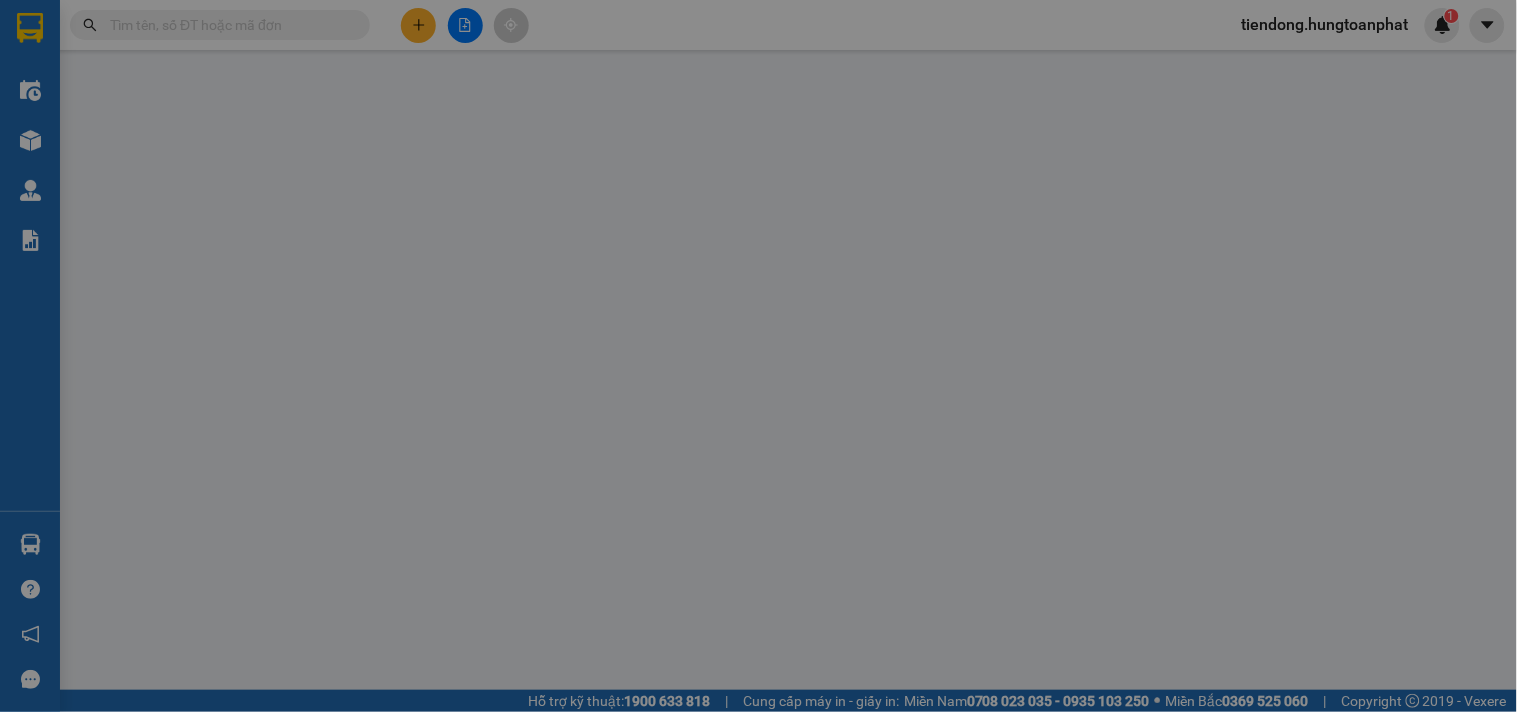 scroll, scrollTop: 0, scrollLeft: 0, axis: both 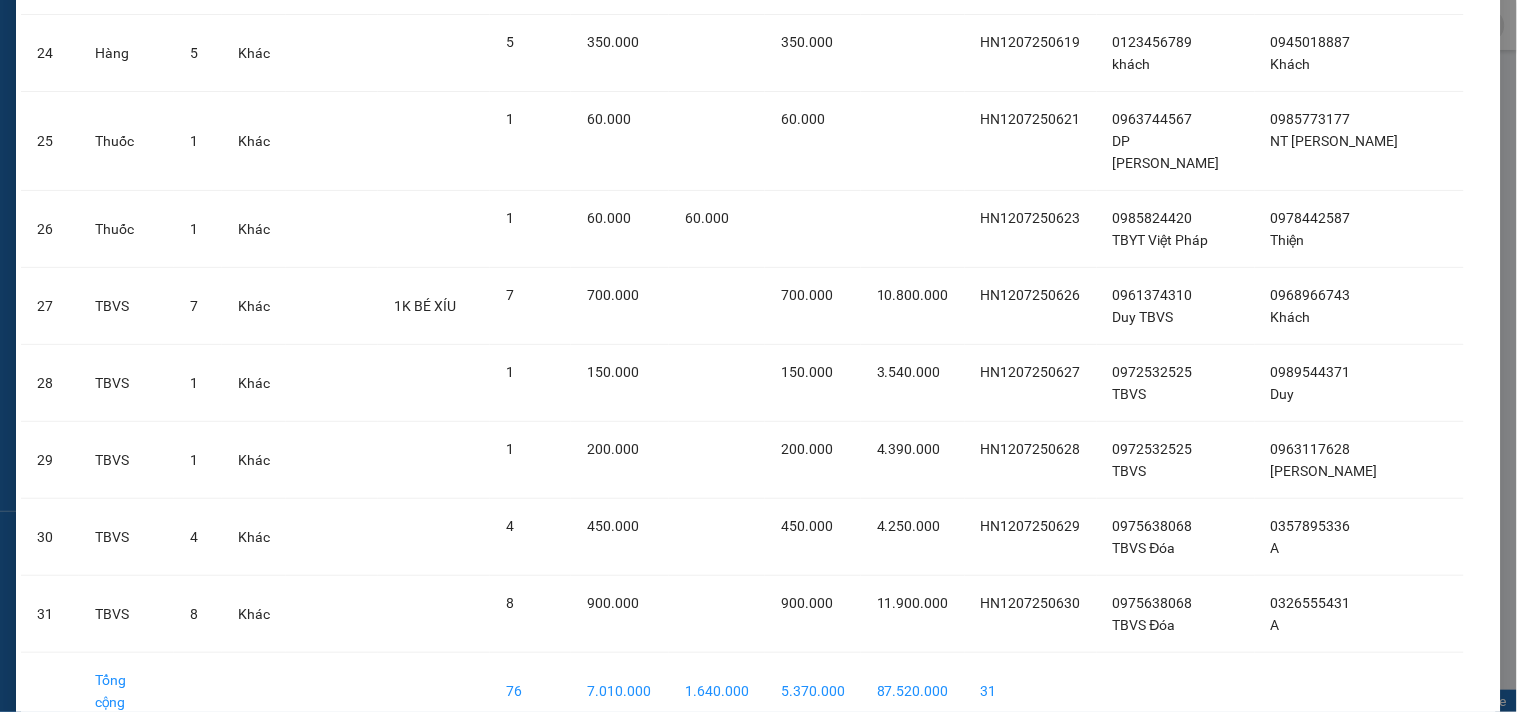 click on "Nhập hàng kho nhận" at bounding box center (821, 766) 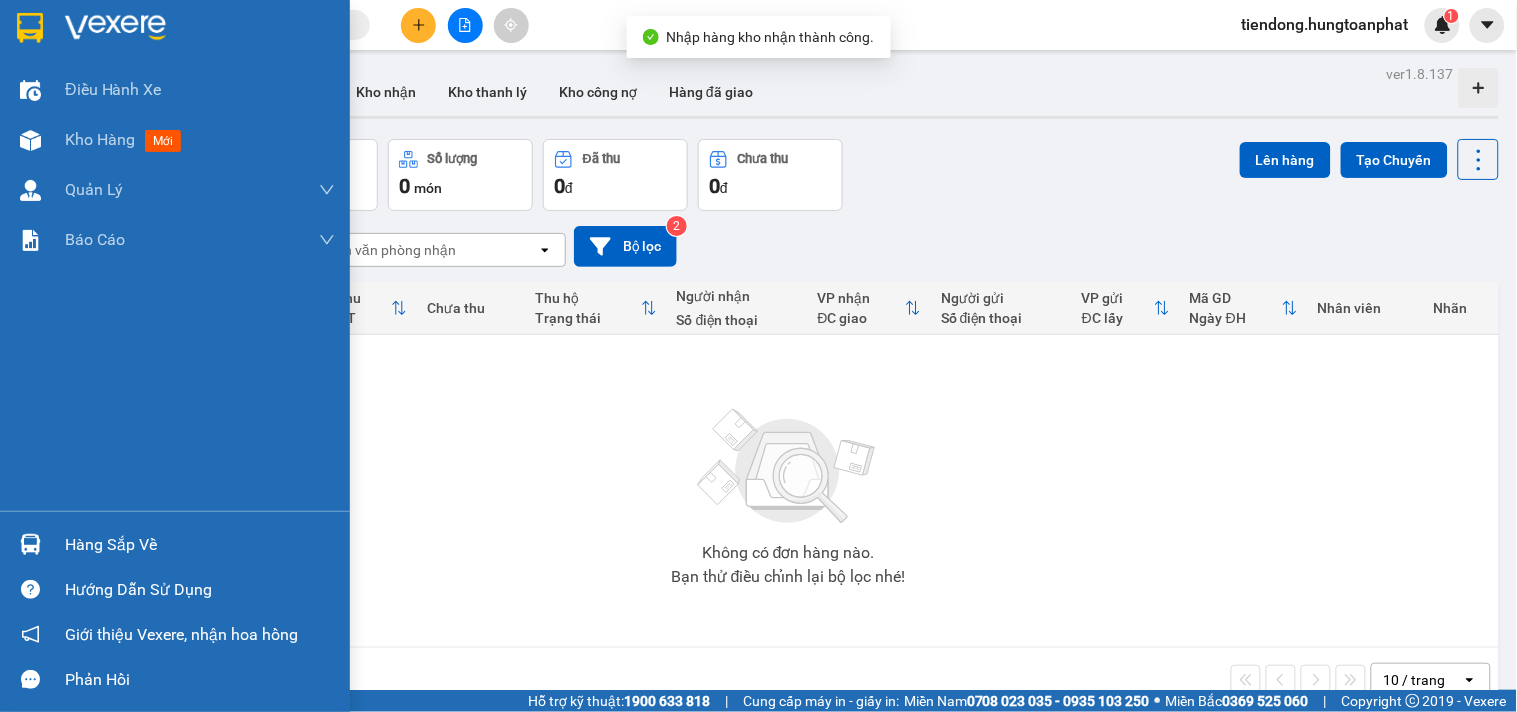 click at bounding box center [30, 544] 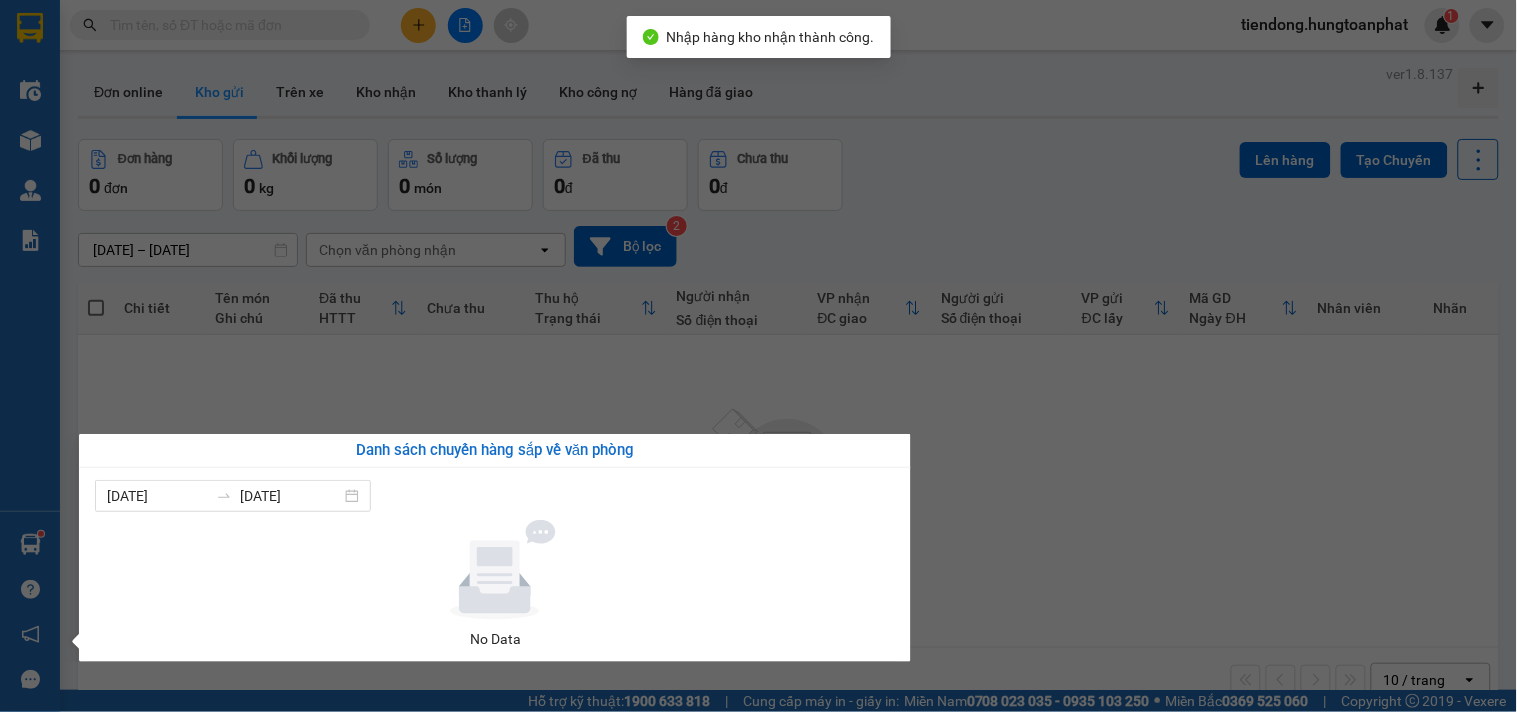 click on "Kết quả tìm kiếm ( 0 )  Bộ lọc  No Data tiendong.hungtoanphat 1     Điều hành xe     Kho hàng mới     Quản [PERSON_NAME] lý thu hộ Quản lý chuyến Quản lý khách hàng Quản lý khách hàng mới Quản lý giao nhận mới Quản lý kiểm kho     Báo cáo  11. Báo cáo đơn giao nhận nội bộ 09. Chi tiết đơn hàng nhà xe  1B. Chi tiết đơn hàng toàn nhà xe 2. Báo cáo doanh thu các văn phòng ( không có công nợ ) 3. Thống kê nhận và gửi hàng theo văn phòng (thu hộ) 5. Báo cáo COD 5. Doanh số theo xe, tài xế ( mới) 6. Doanh số theo người giao 8. Chi tiết đơn hàng theo ngày gửi hàng ( mới) Báo cáo đơn hàng hủy Hàng sắp về Hướng dẫn sử dụng Giới thiệu Vexere, nhận hoa hồng Phản hồi Phần mềm hỗ trợ bạn tốt chứ? ver  1.8.137 Đơn online Kho gửi Trên xe Kho nhận Kho thanh lý Kho công nợ Hàng đã giao Đơn hàng 0 đơn Khối lượng 0 kg Số lượng 0 món" at bounding box center [758, 356] 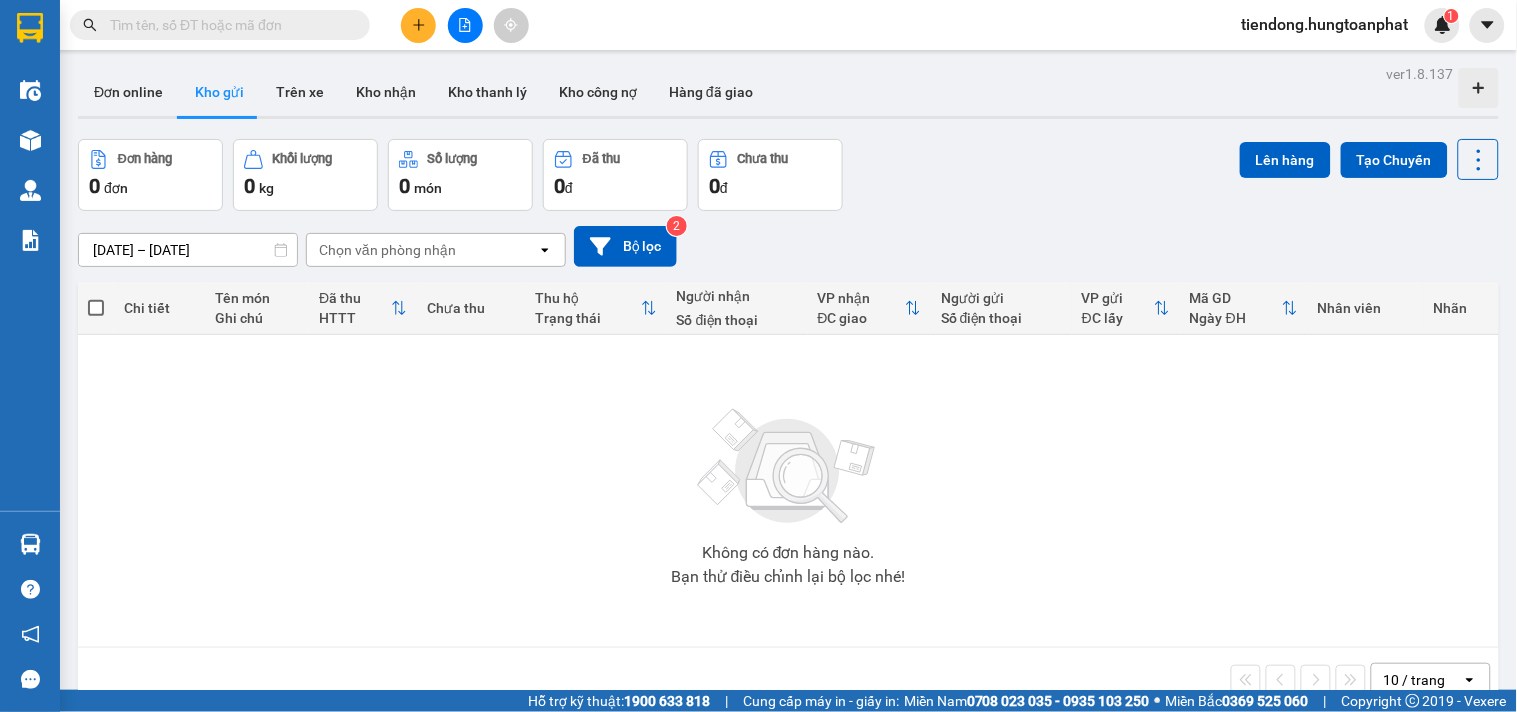 click on "tiendong.hungtoanphat" at bounding box center [1325, 24] 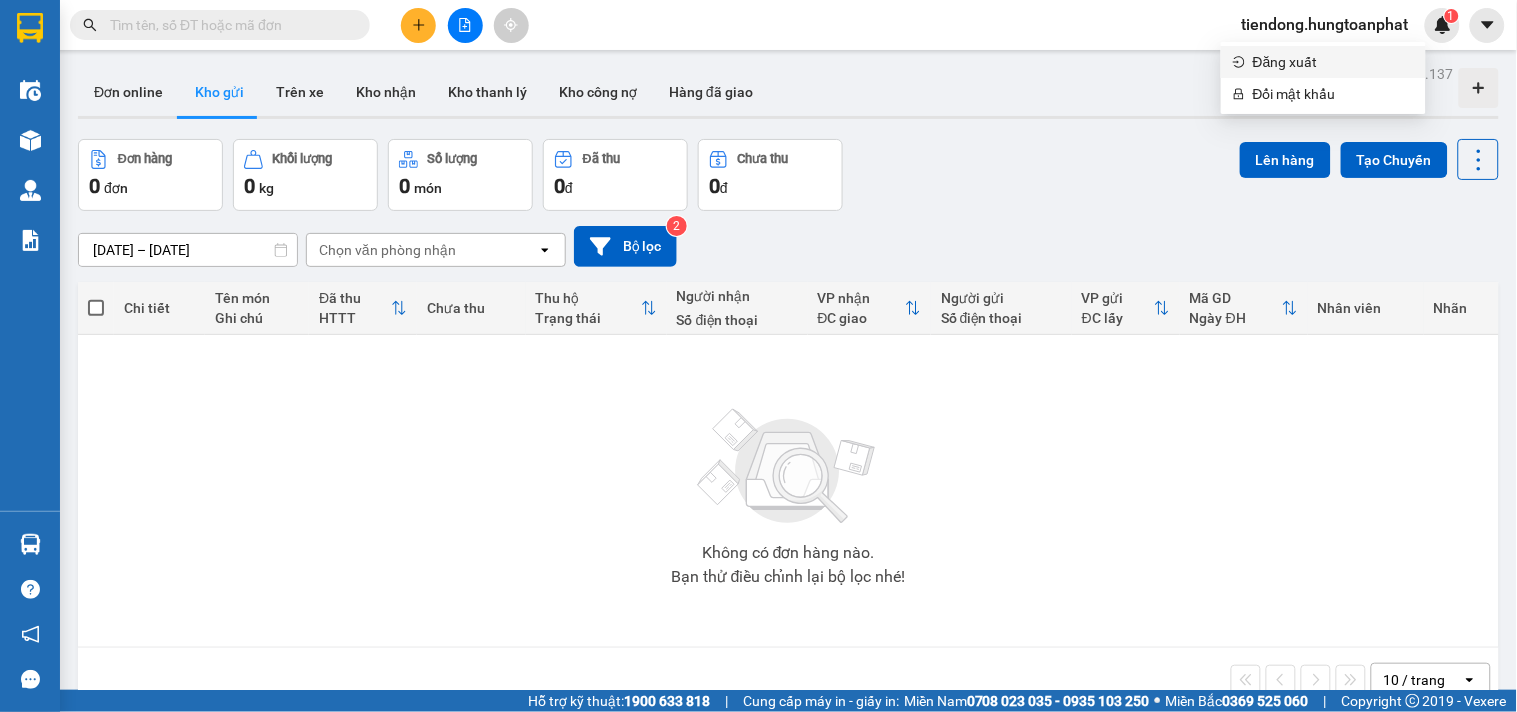 click on "Đăng xuất" at bounding box center (1323, 62) 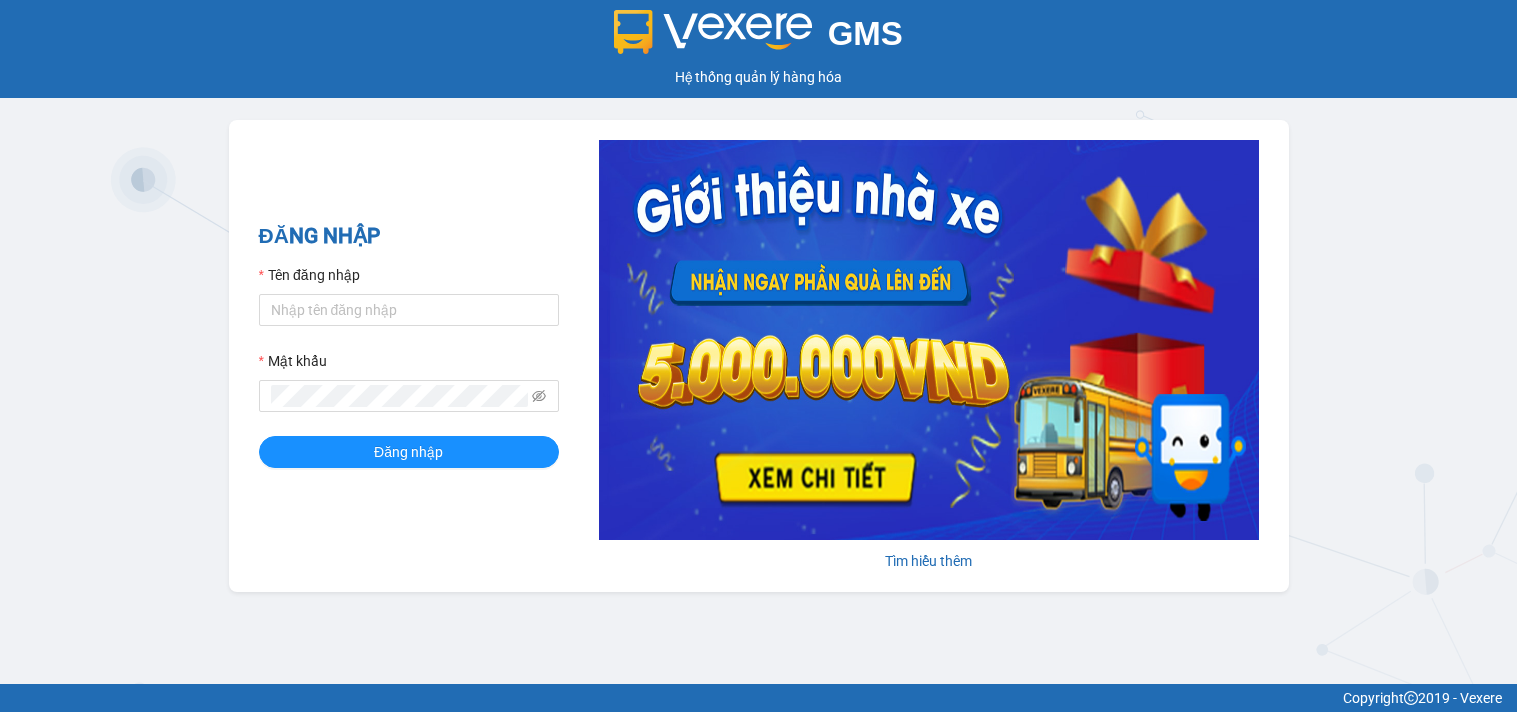 scroll, scrollTop: 0, scrollLeft: 0, axis: both 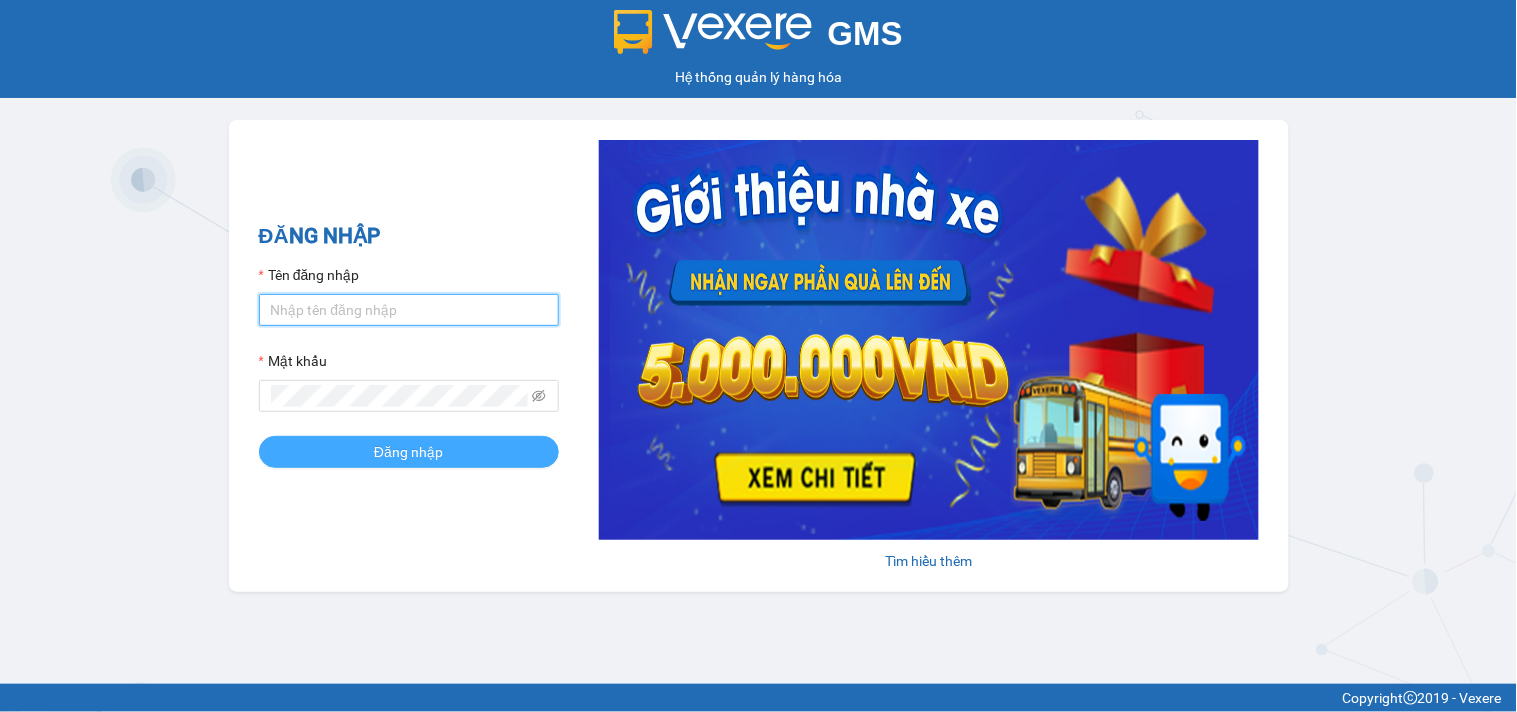 type on "tiendong.hungtoanphat" 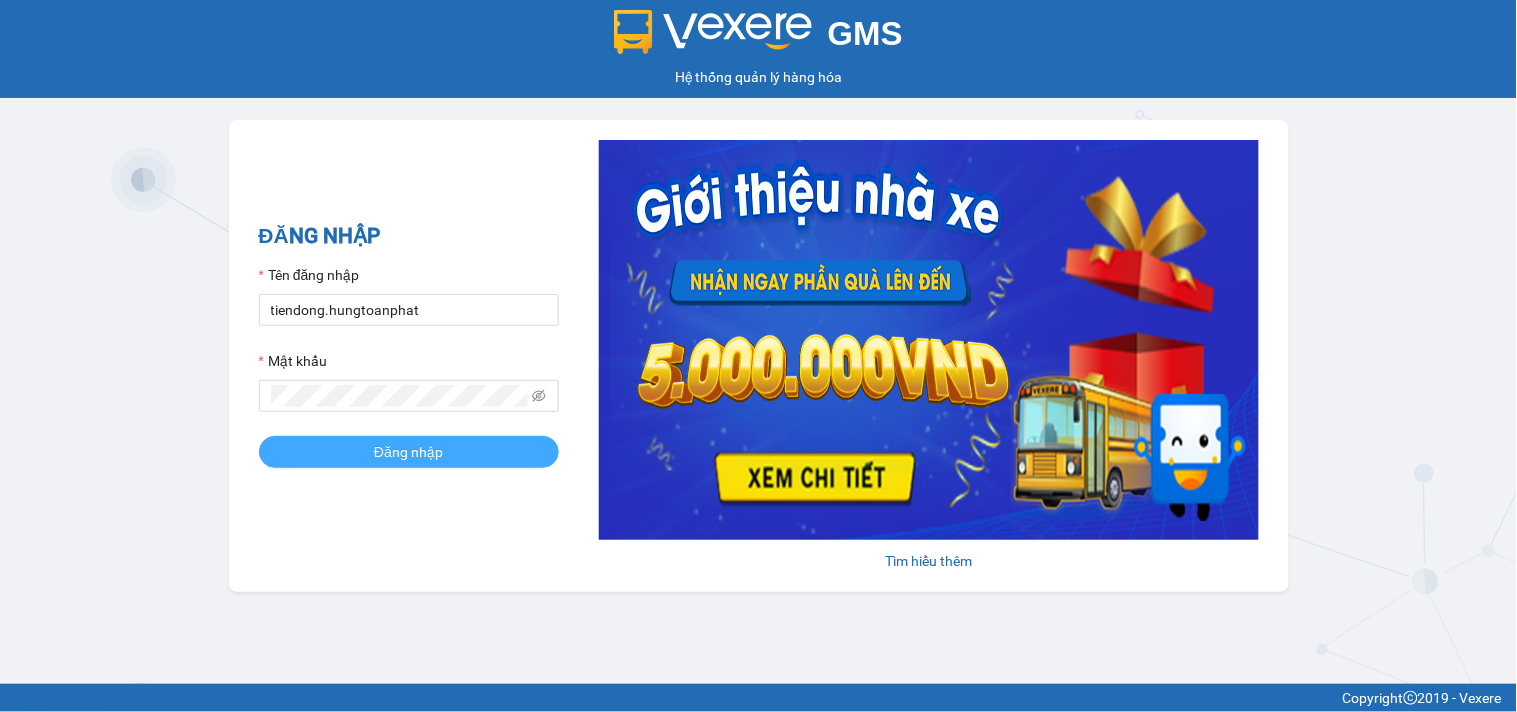 click on "Đăng nhập" at bounding box center (409, 452) 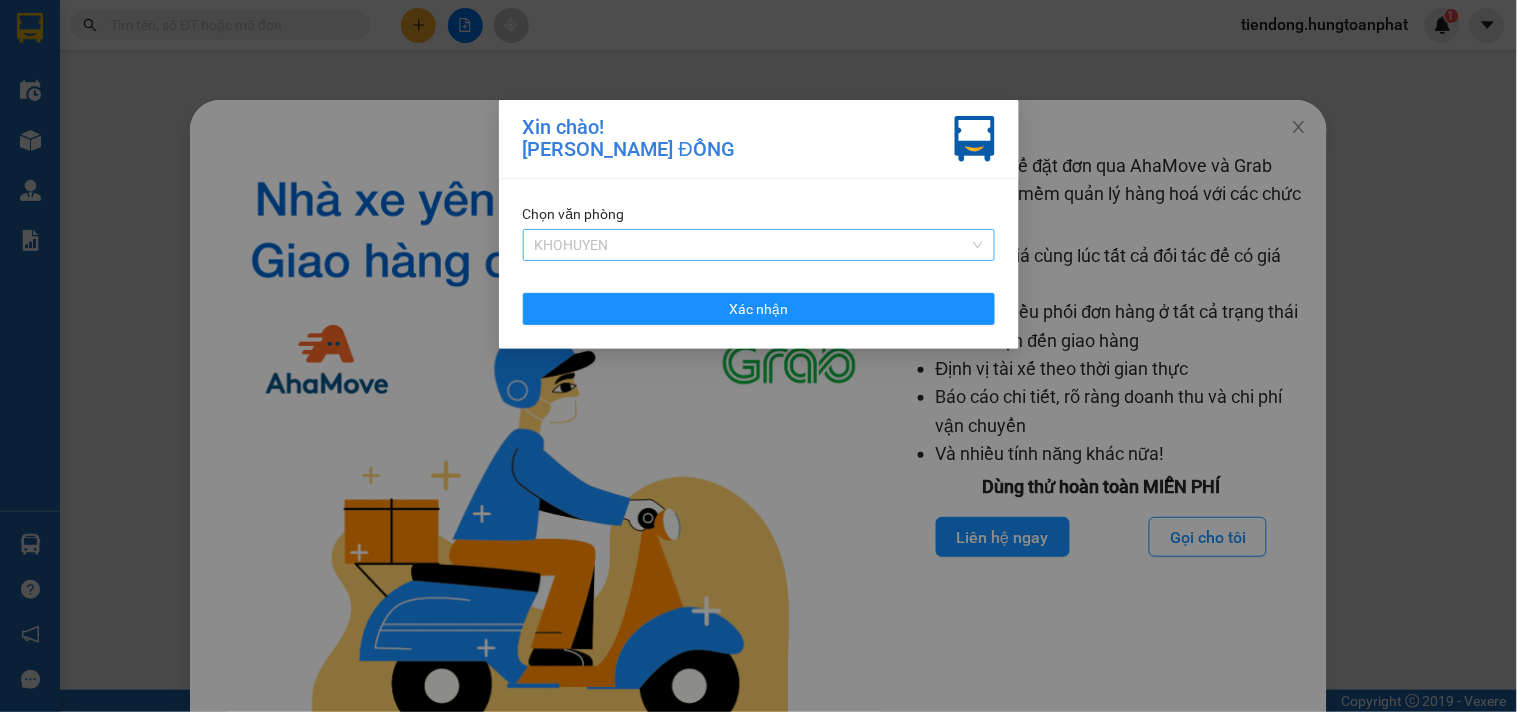 click on "KHOHUYEN" at bounding box center [759, 245] 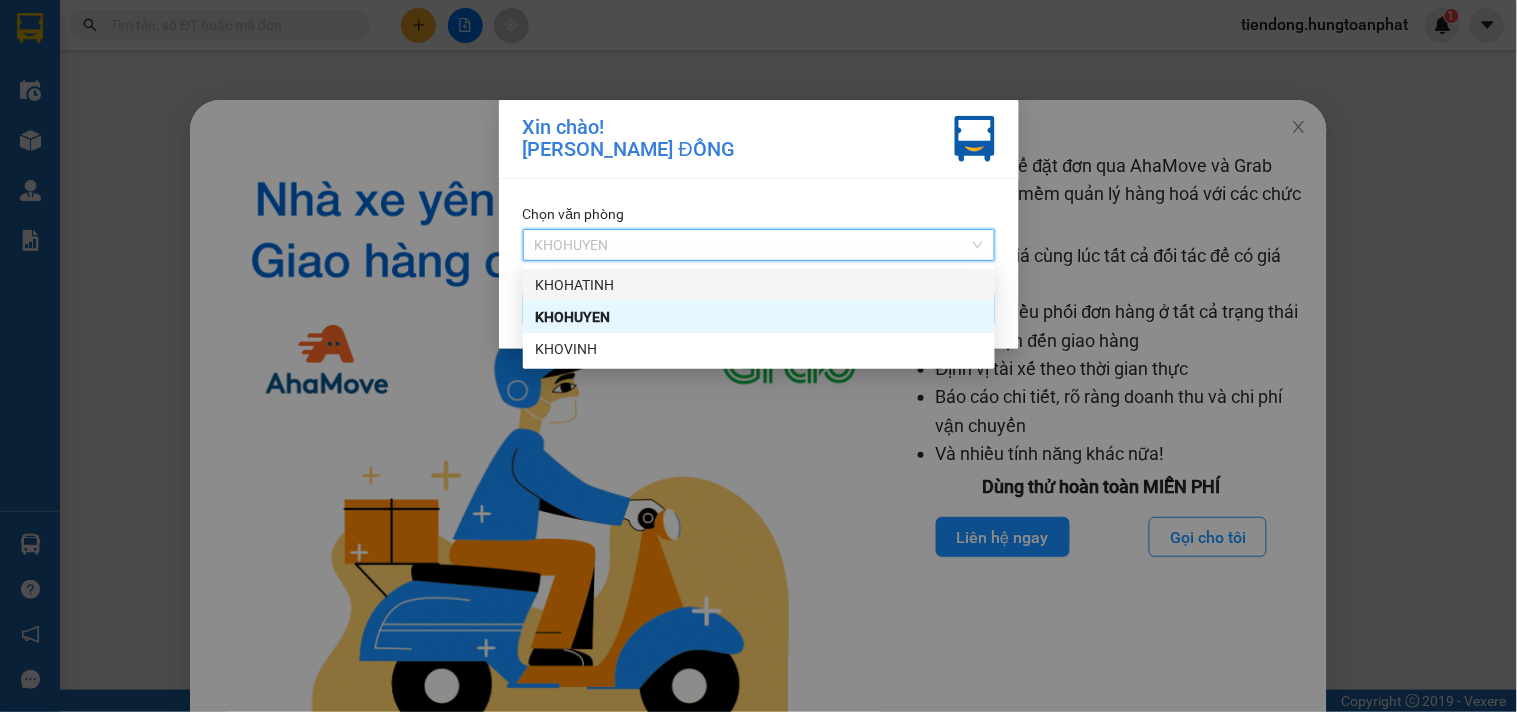 click on "KHOHATINH" at bounding box center [759, 285] 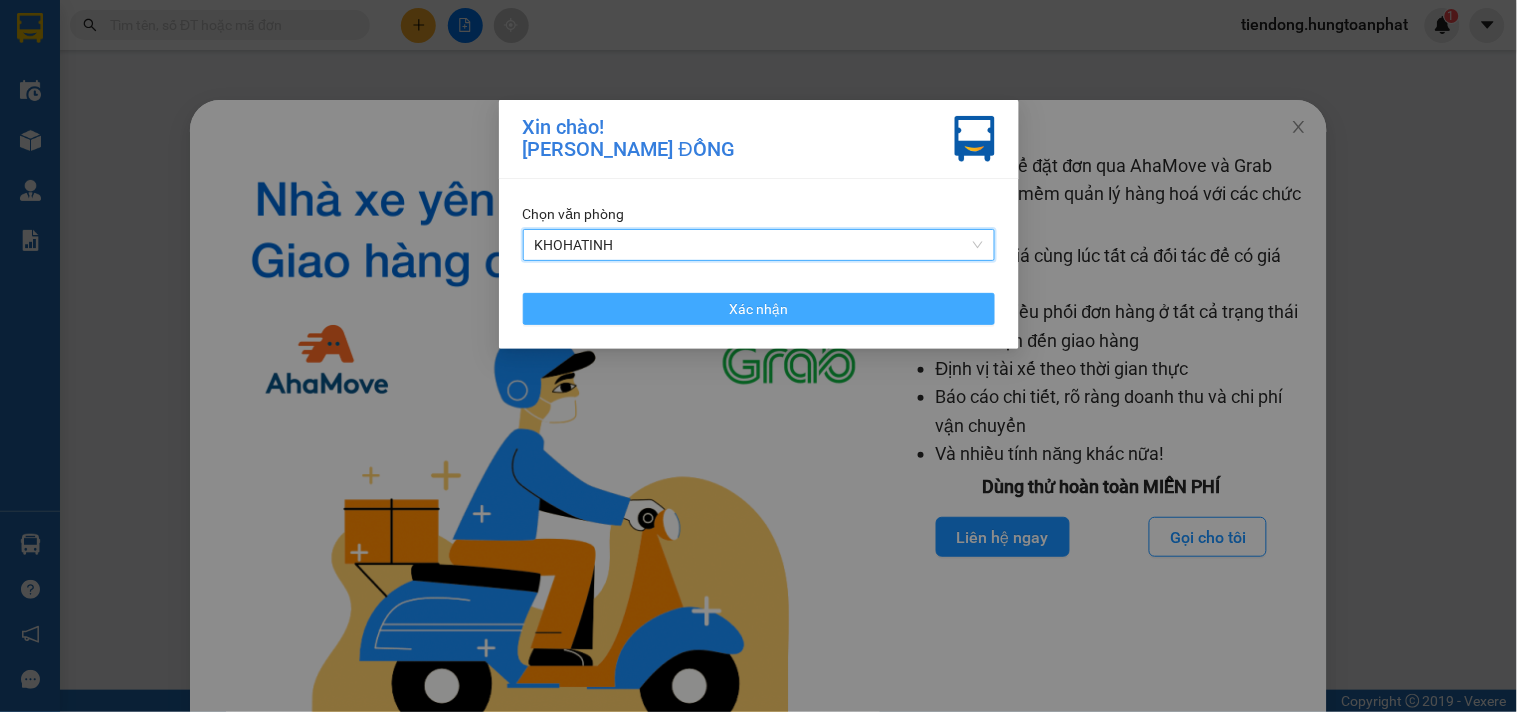 click on "Xác nhận" at bounding box center [759, 309] 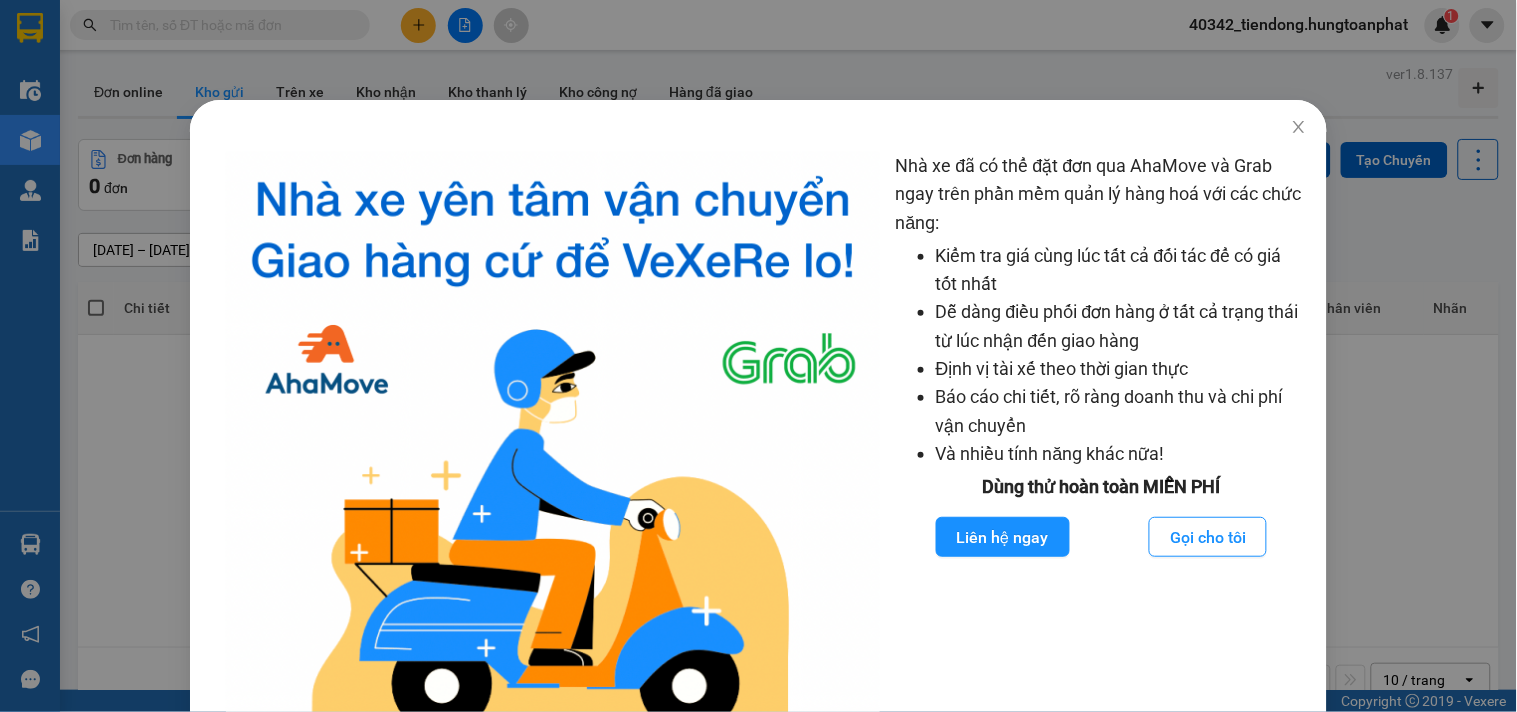 click on "Nhà xe đã có thể đặt đơn qua AhaMove và Grab ngay trên phần mềm quản lý hàng hoá với các chức năng: Kiểm tra giá cùng lúc tất cả đối tác để có giá tốt nhất Dễ dàng điều phối đơn hàng ở tất cả trạng thái từ lúc nhận đến giao hàng Định vị tài xế theo thời gian thực Báo cáo chi tiết, rõ ràng doanh thu và chi phí vận chuyển Và nhiều tính năng khác nữa! Dùng thử hoàn toàn MIỄN PHÍ Liên hệ ngay Gọi cho tôi" at bounding box center (758, 356) 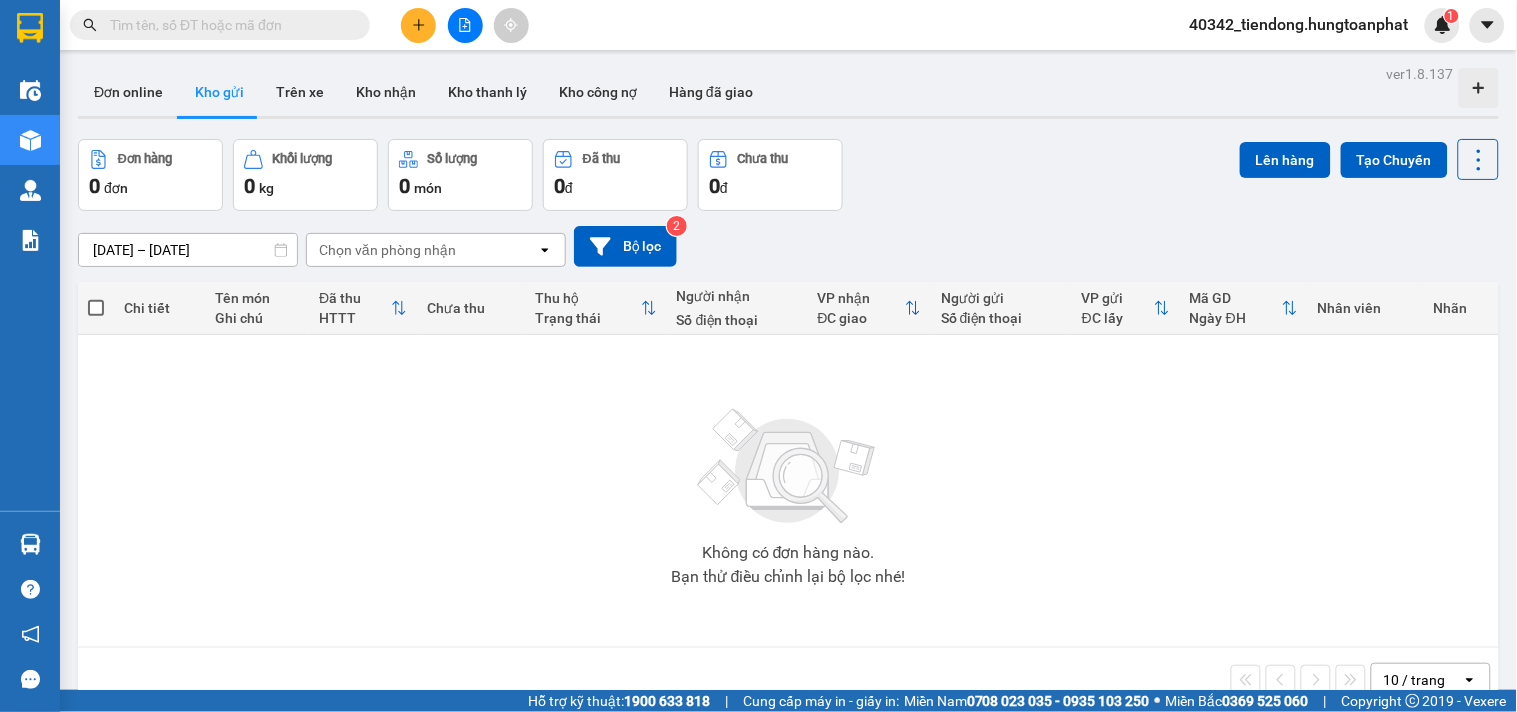 click at bounding box center (30, 544) 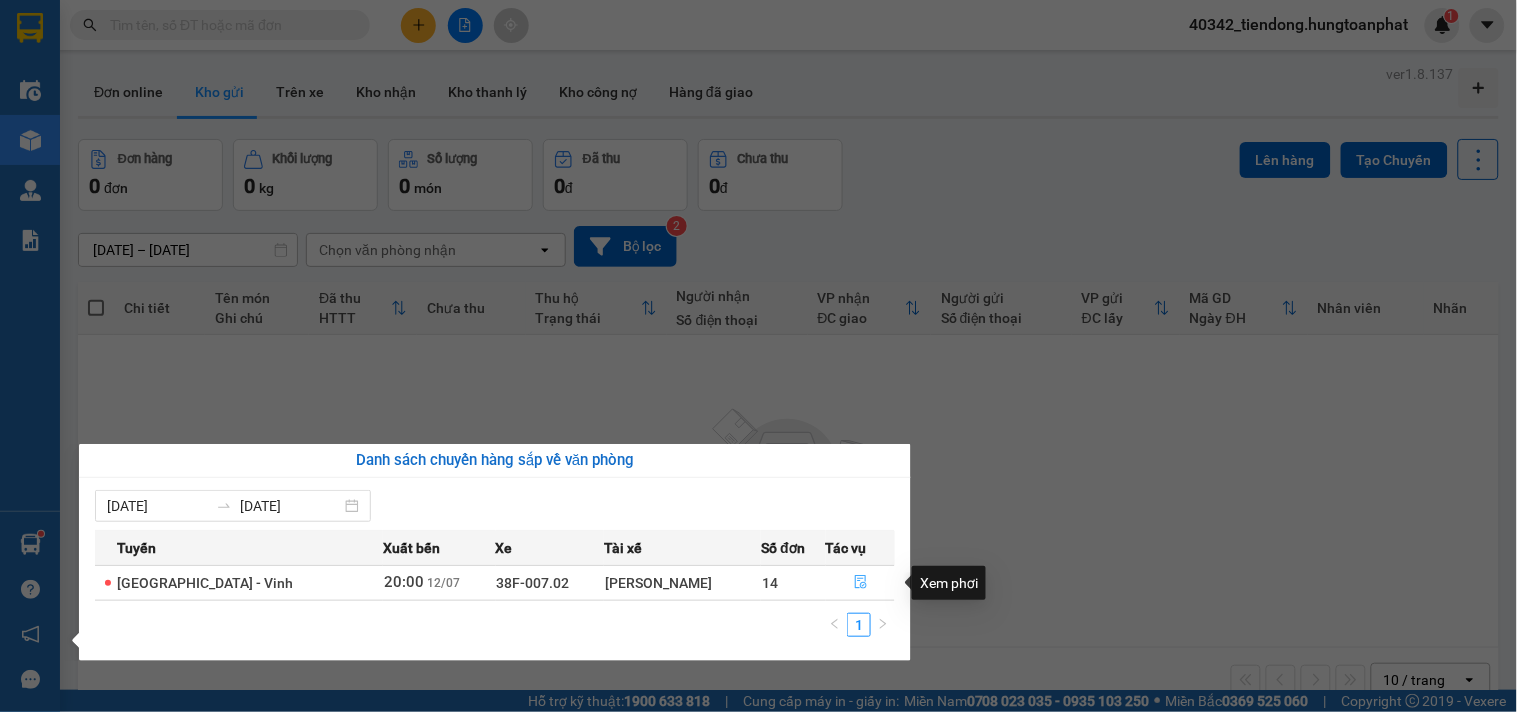 click 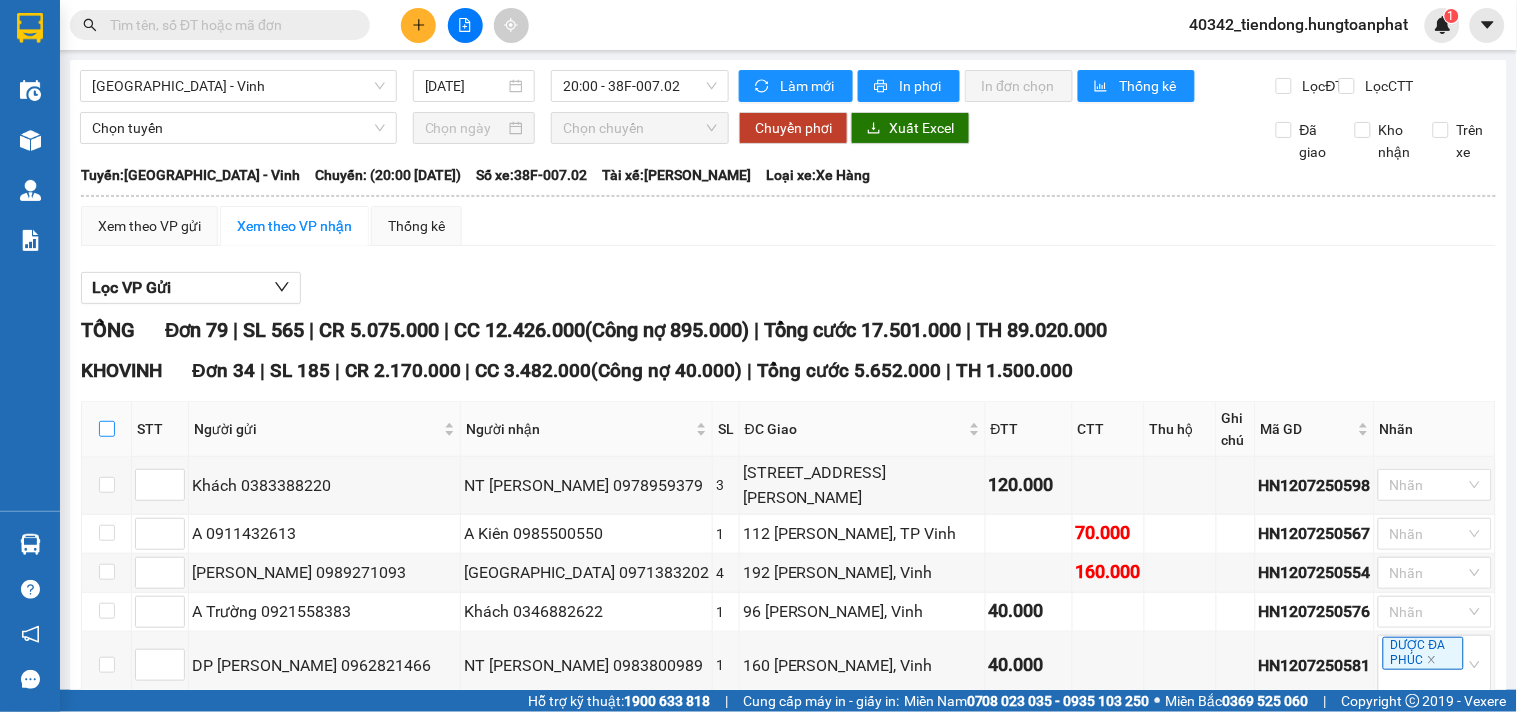 click at bounding box center (107, 429) 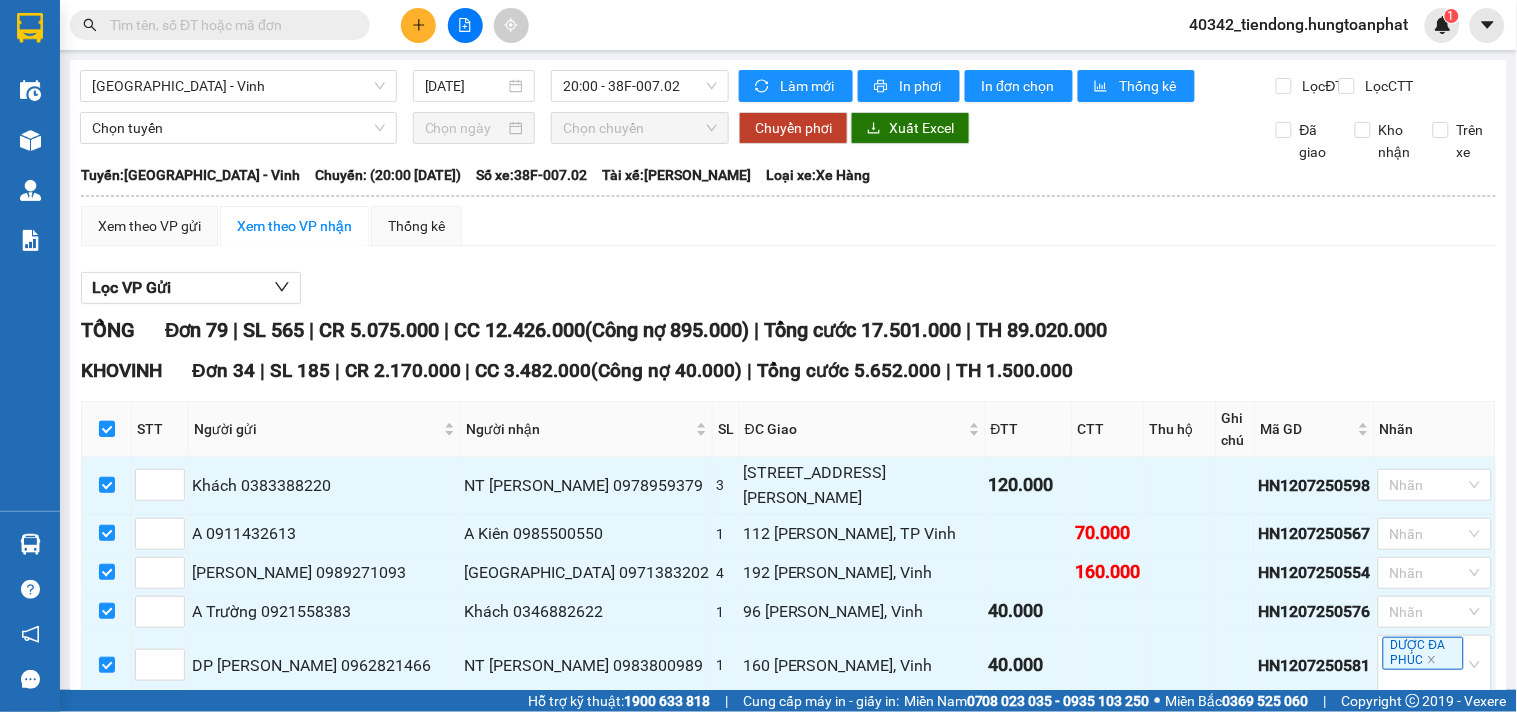 checkbox on "true" 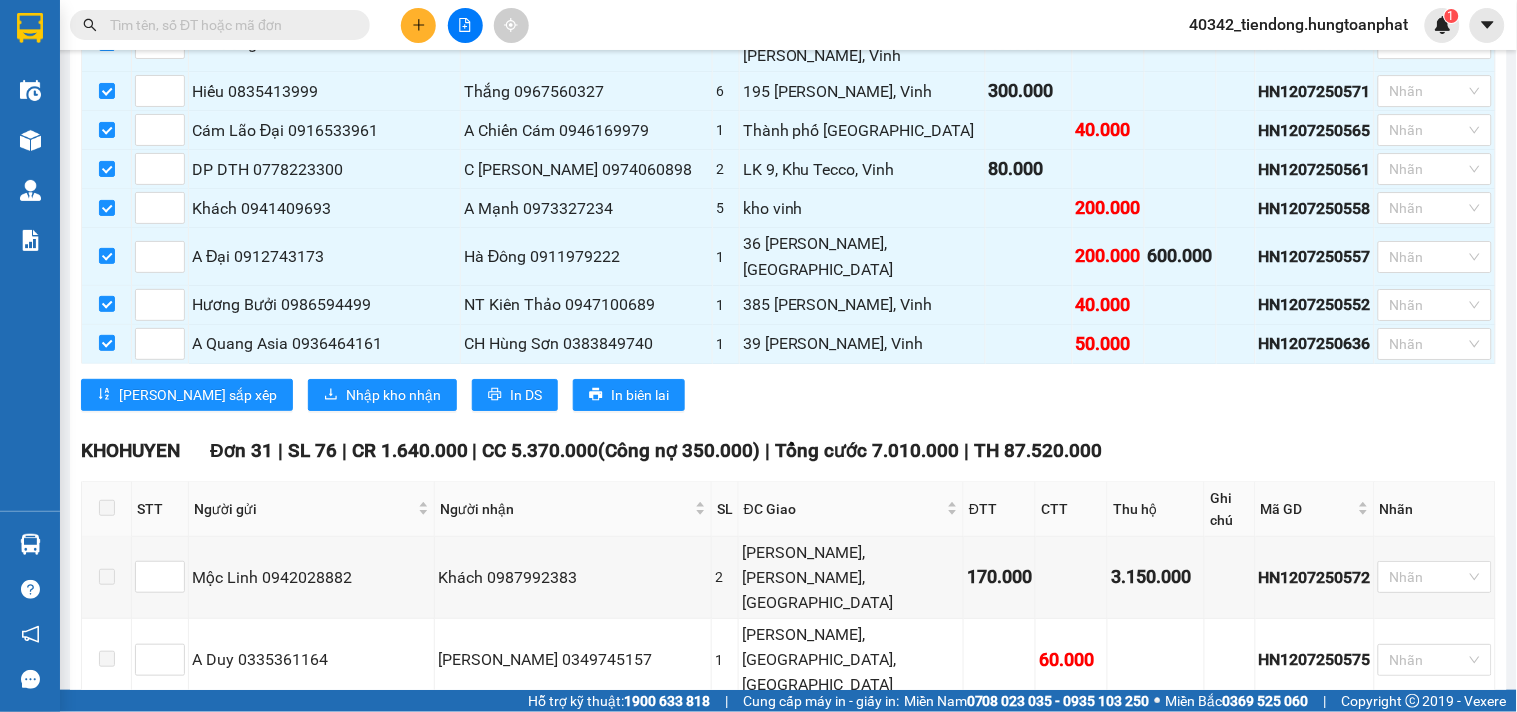 scroll, scrollTop: 1672, scrollLeft: 0, axis: vertical 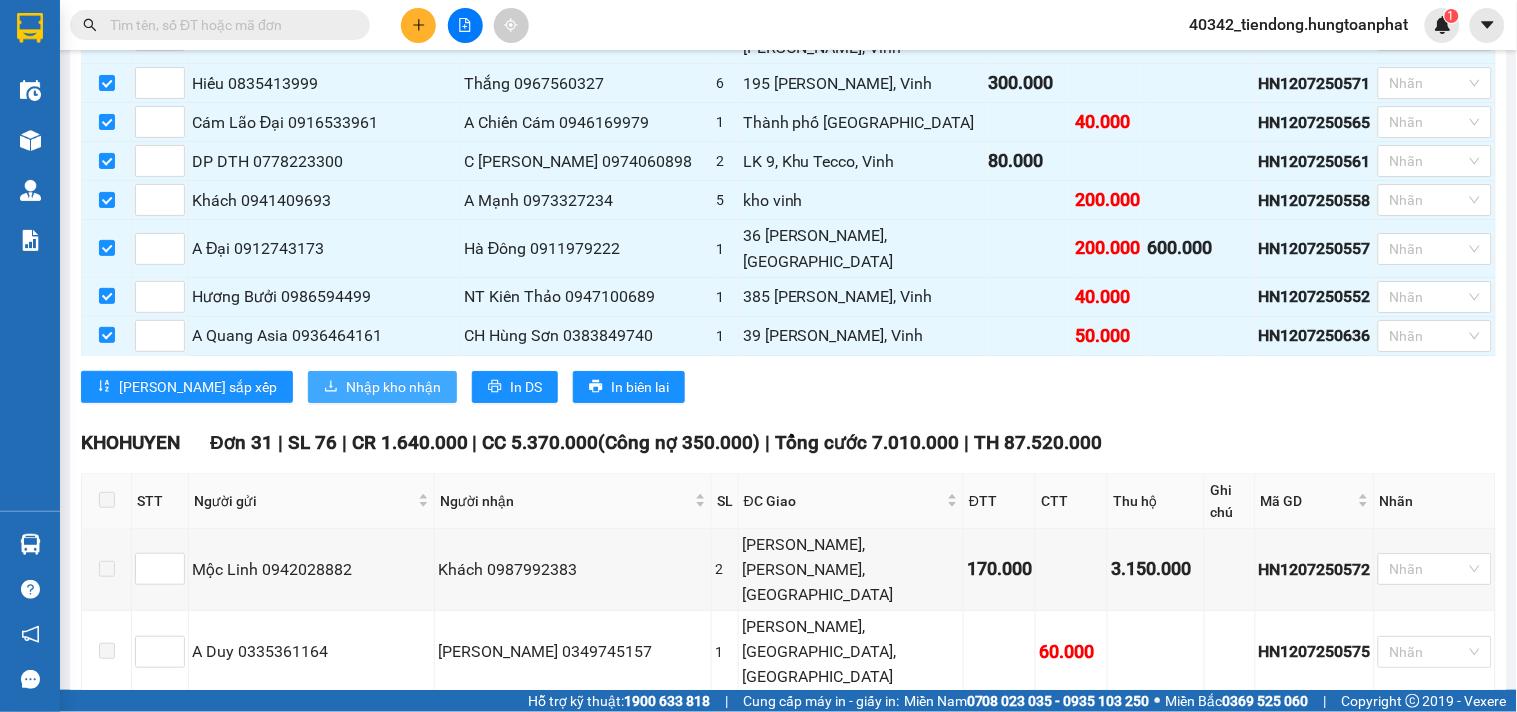 click on "Nhập kho nhận" at bounding box center (393, 387) 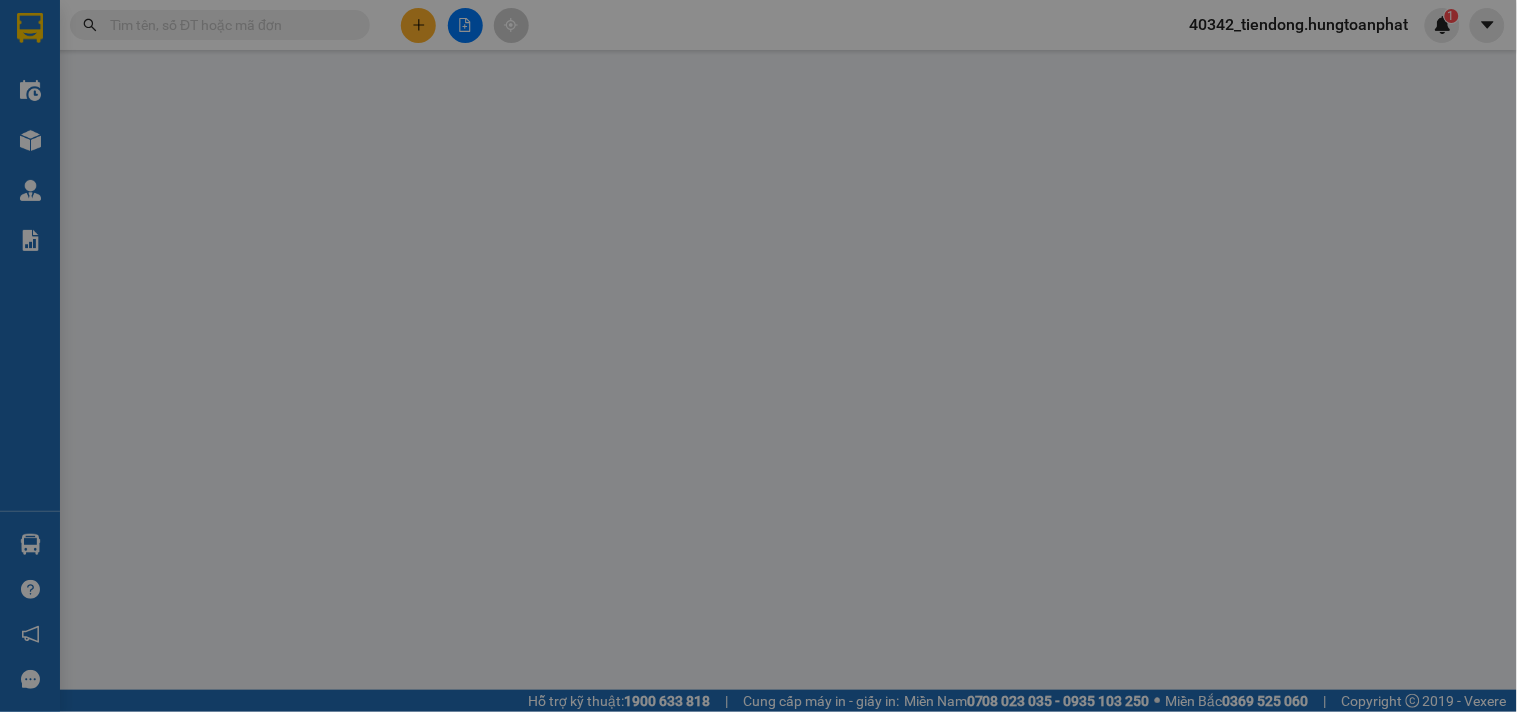 scroll, scrollTop: 0, scrollLeft: 0, axis: both 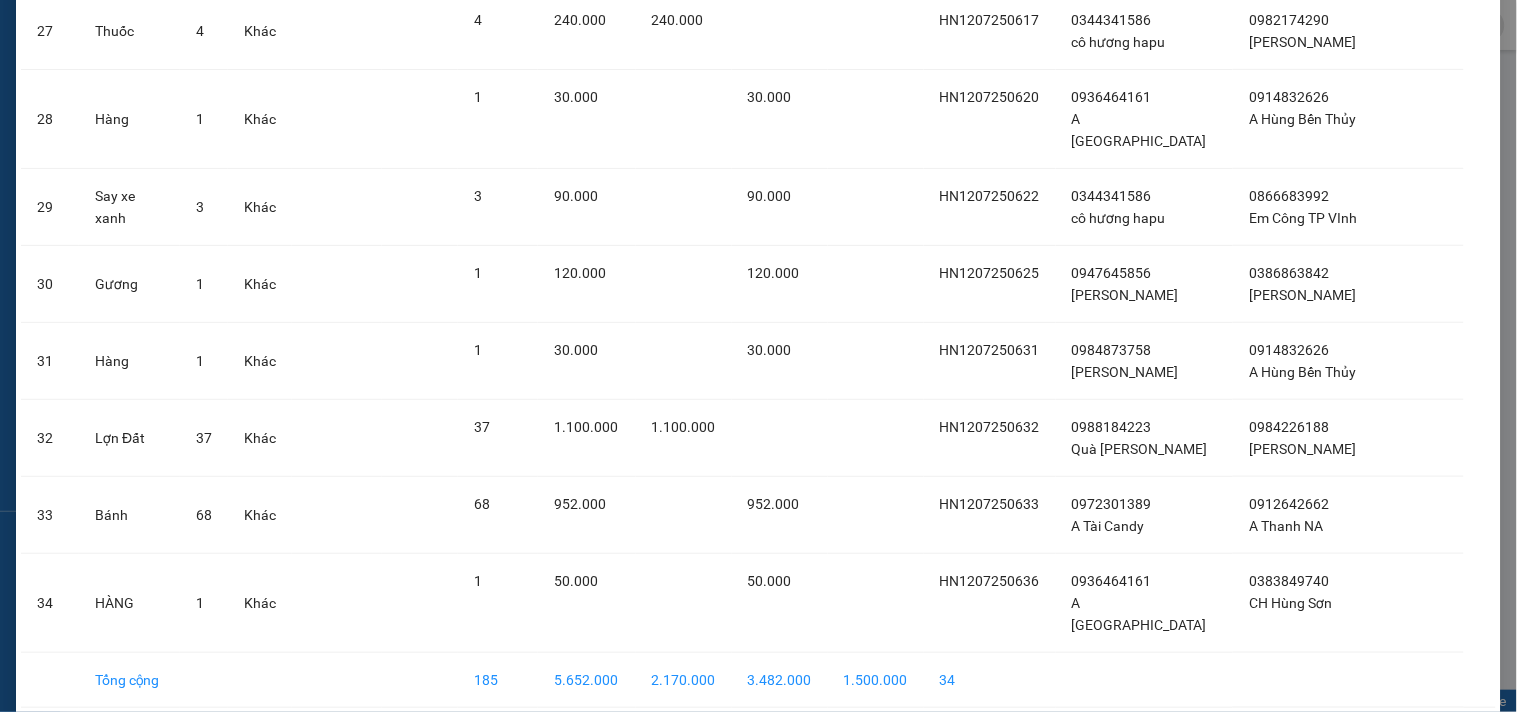 click on "Nhập hàng kho nhận" at bounding box center (832, 744) 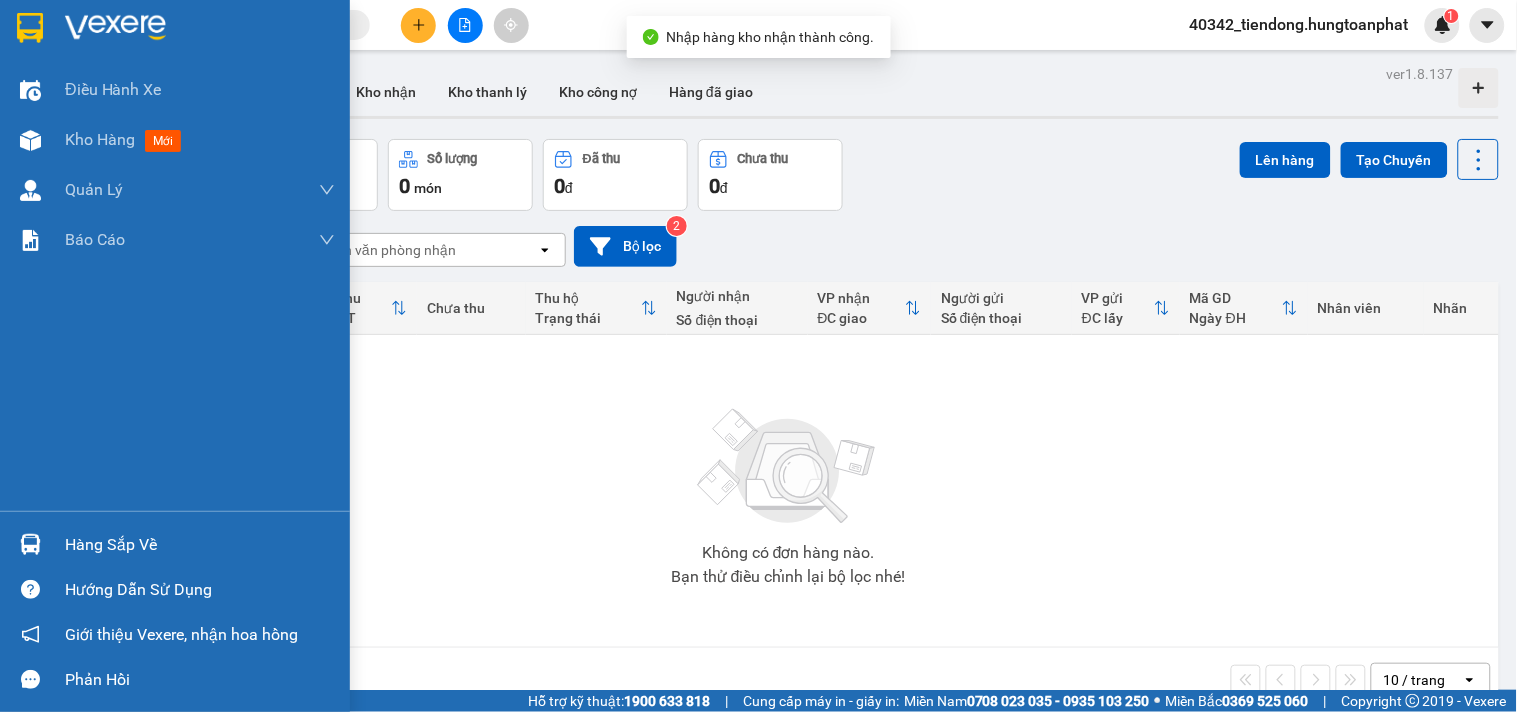 click at bounding box center (30, 544) 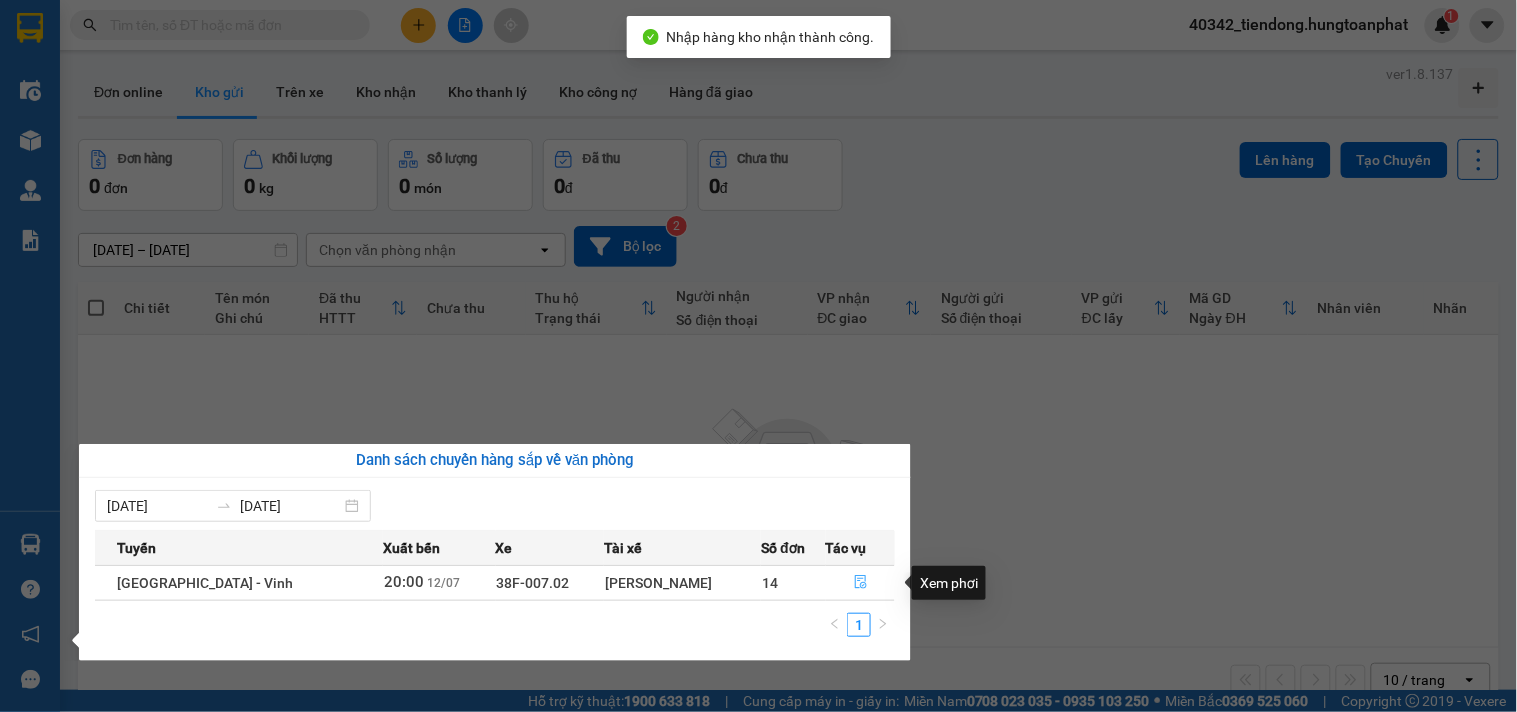 click 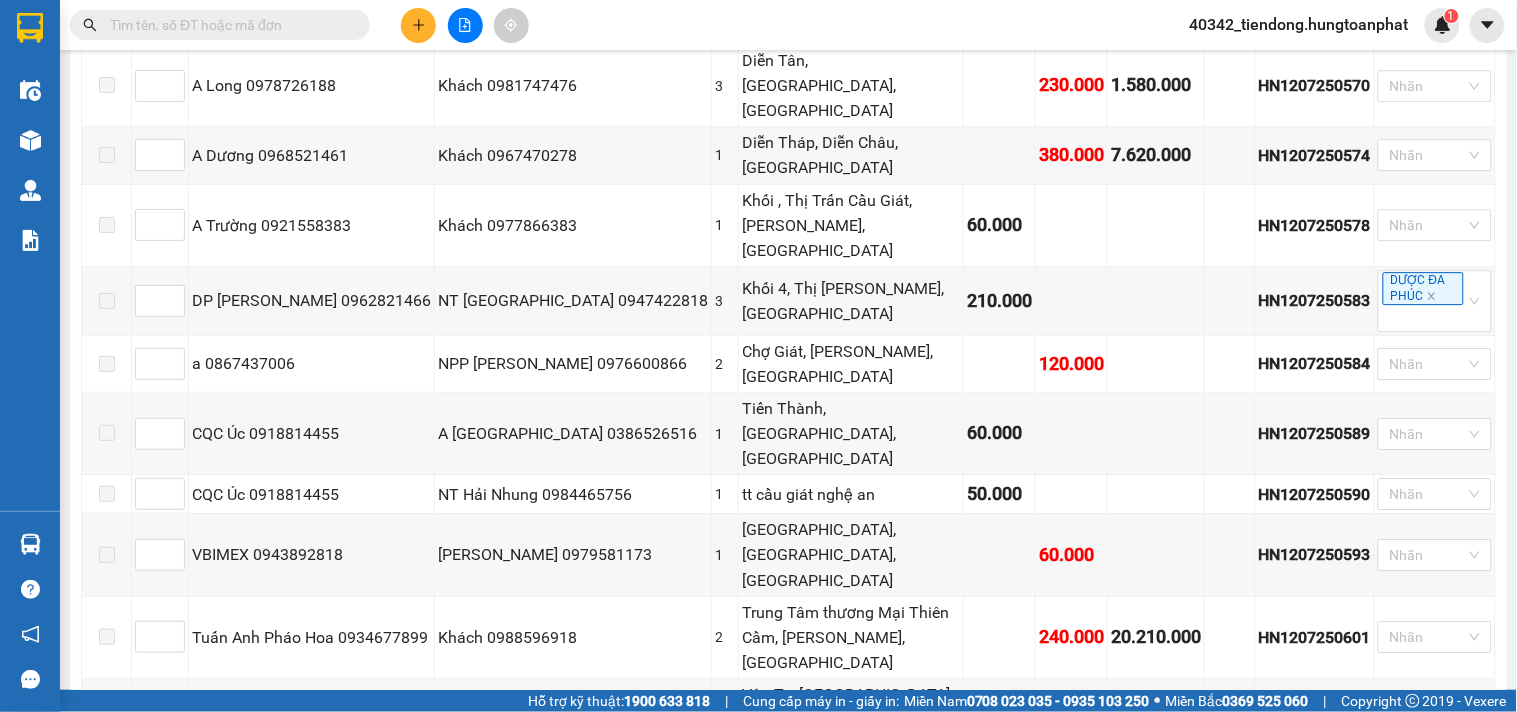 scroll, scrollTop: 3368, scrollLeft: 0, axis: vertical 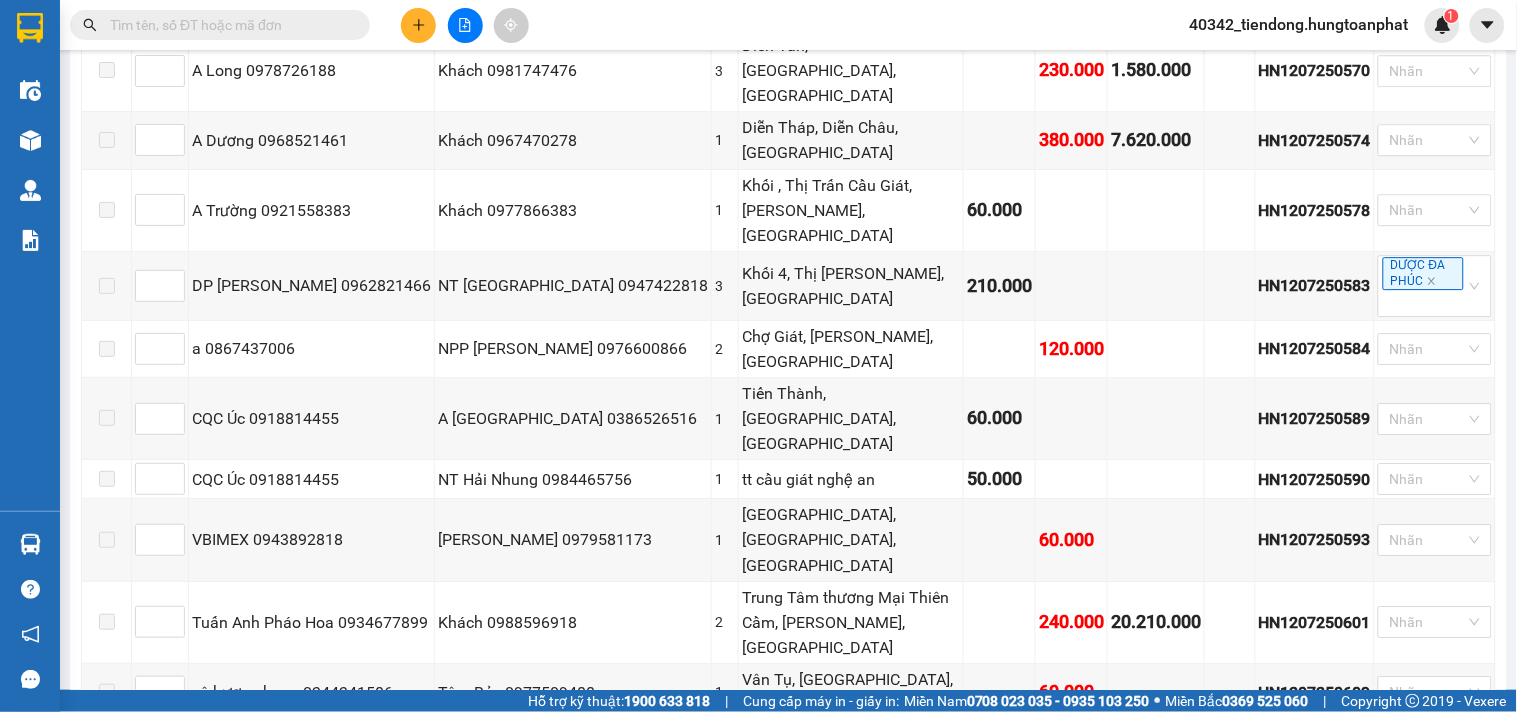 click at bounding box center (107, 1235) 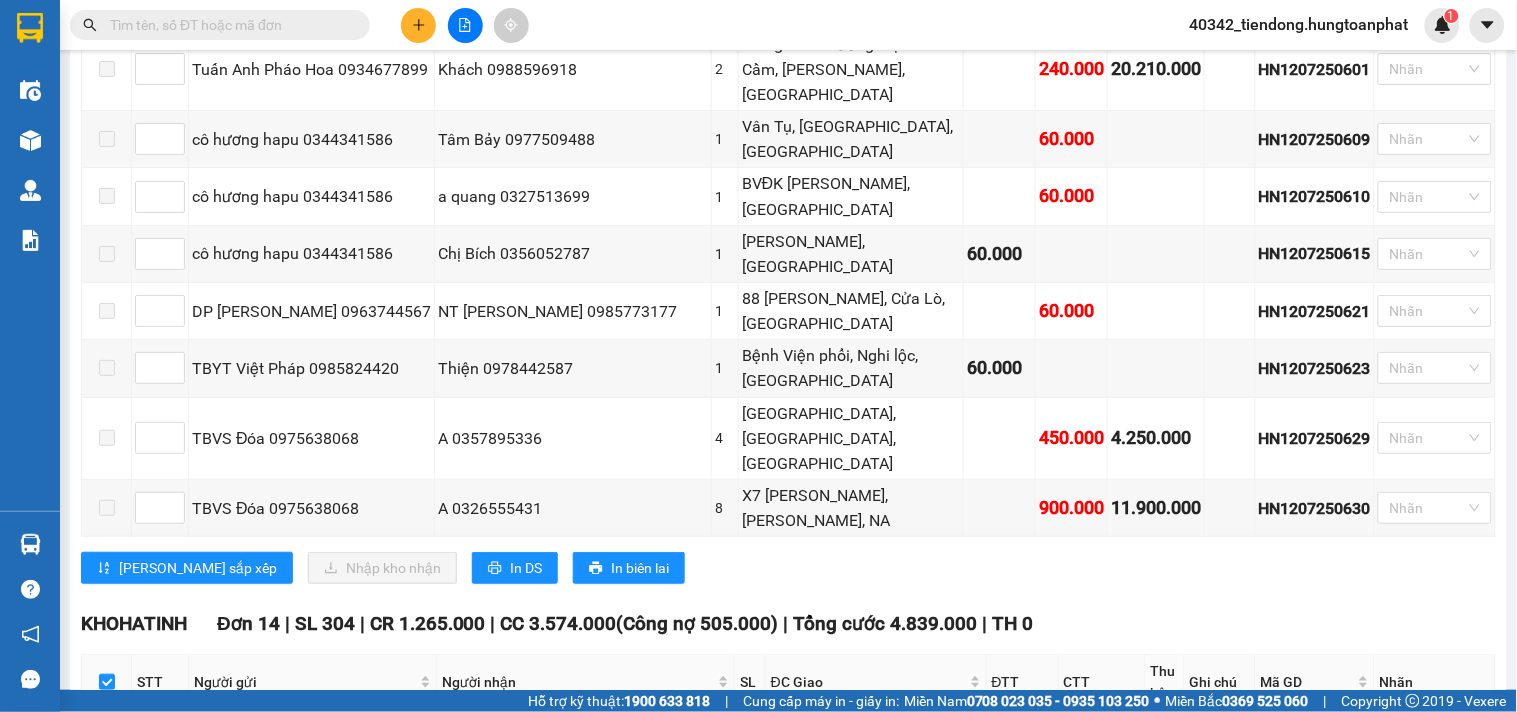scroll, scrollTop: 3993, scrollLeft: 0, axis: vertical 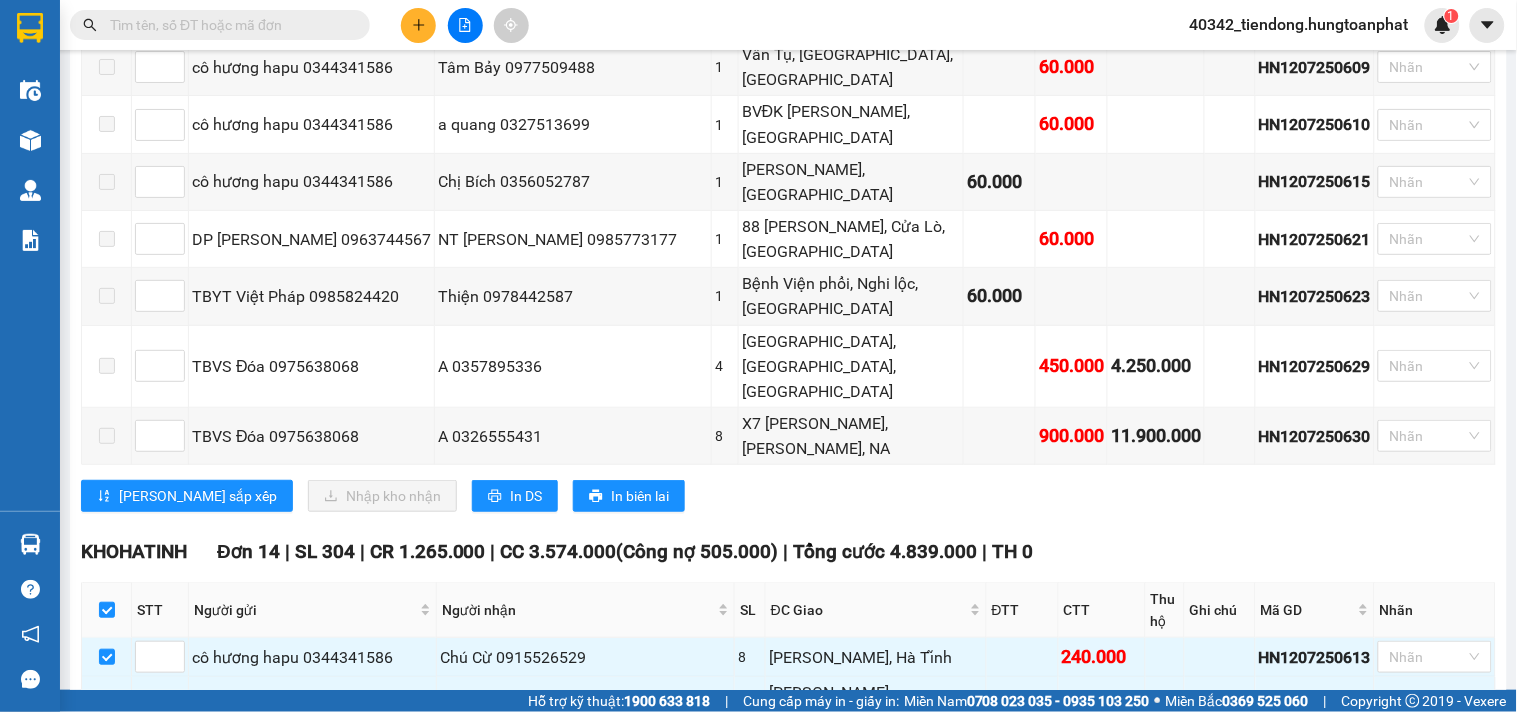 click on "Nhập kho nhận" at bounding box center (393, 1596) 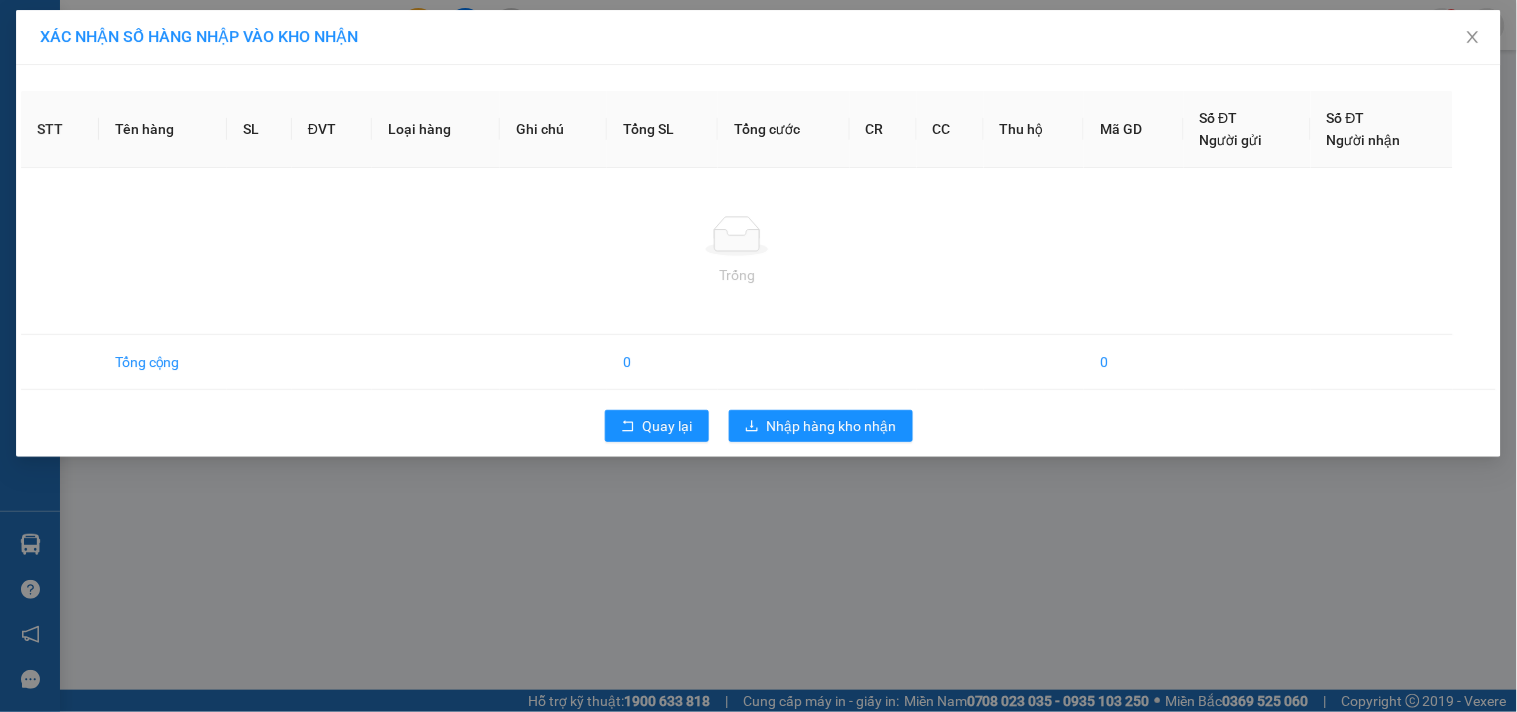 scroll, scrollTop: 0, scrollLeft: 0, axis: both 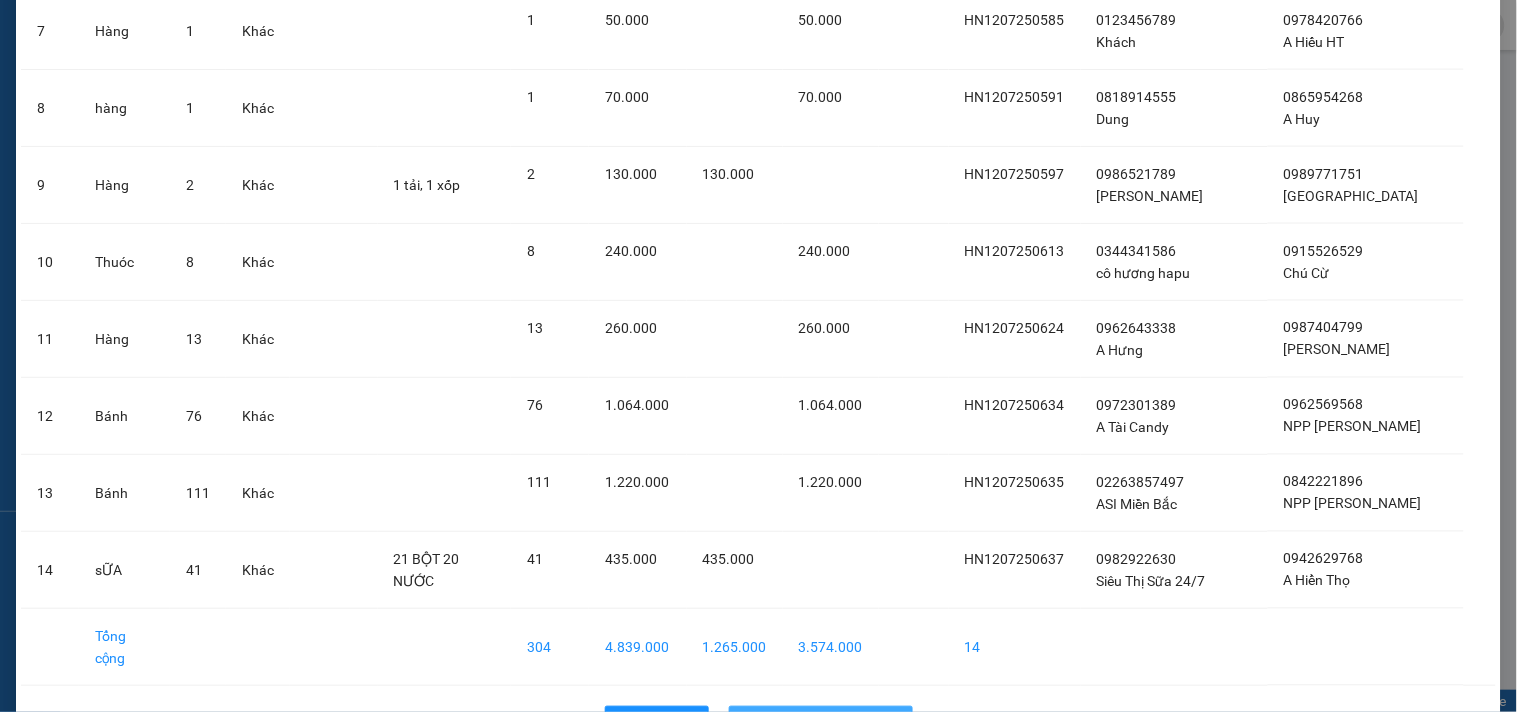 click on "Nhập hàng kho nhận" at bounding box center [832, 722] 